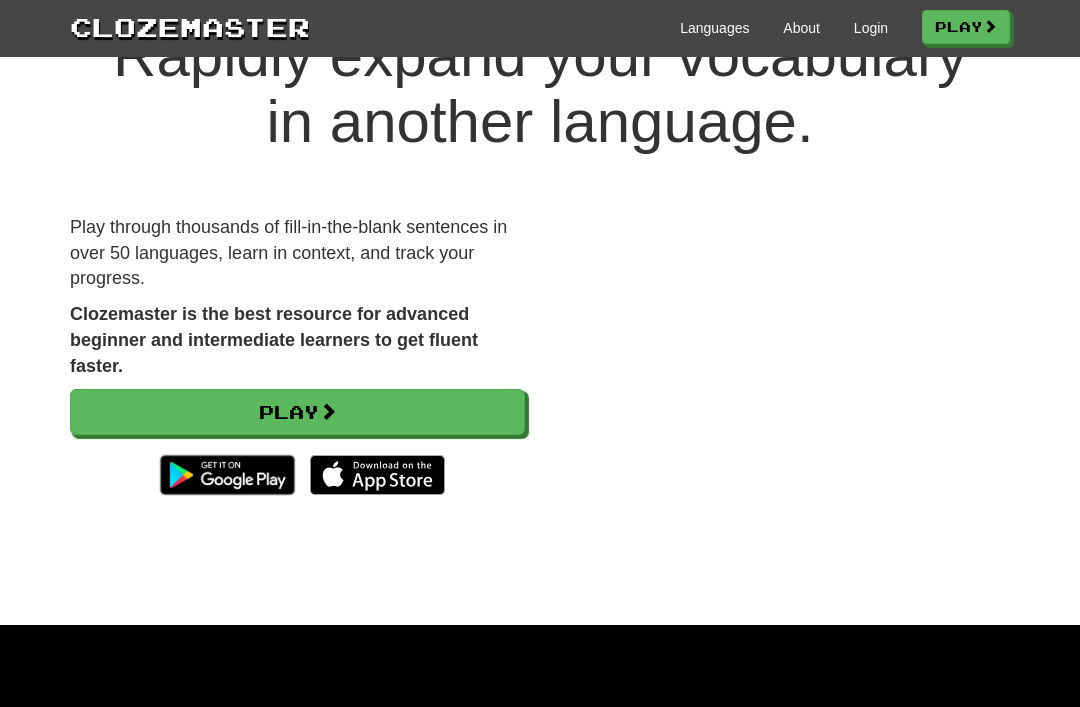 scroll, scrollTop: 0, scrollLeft: 0, axis: both 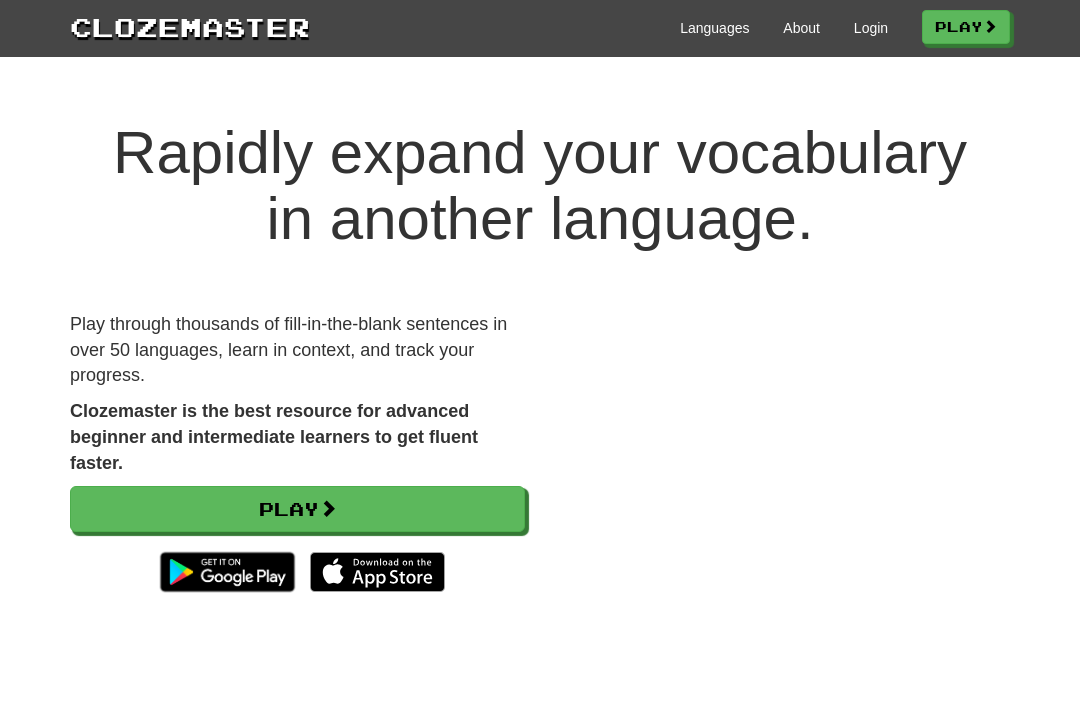 click on "Login" at bounding box center [871, 28] 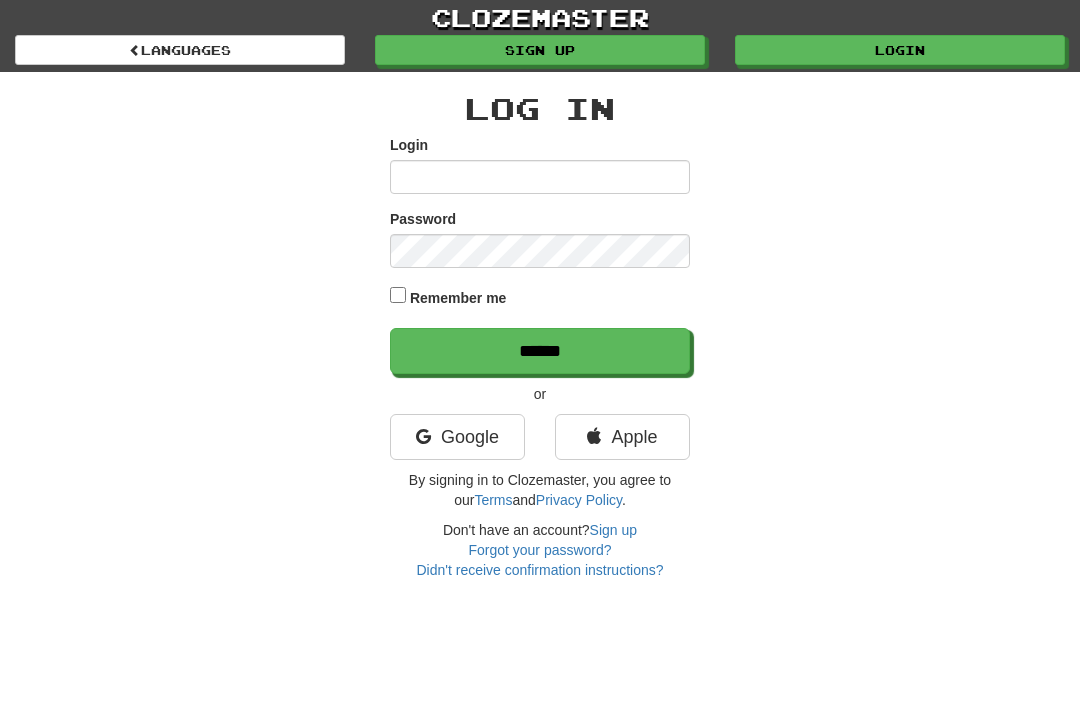 scroll, scrollTop: 0, scrollLeft: 0, axis: both 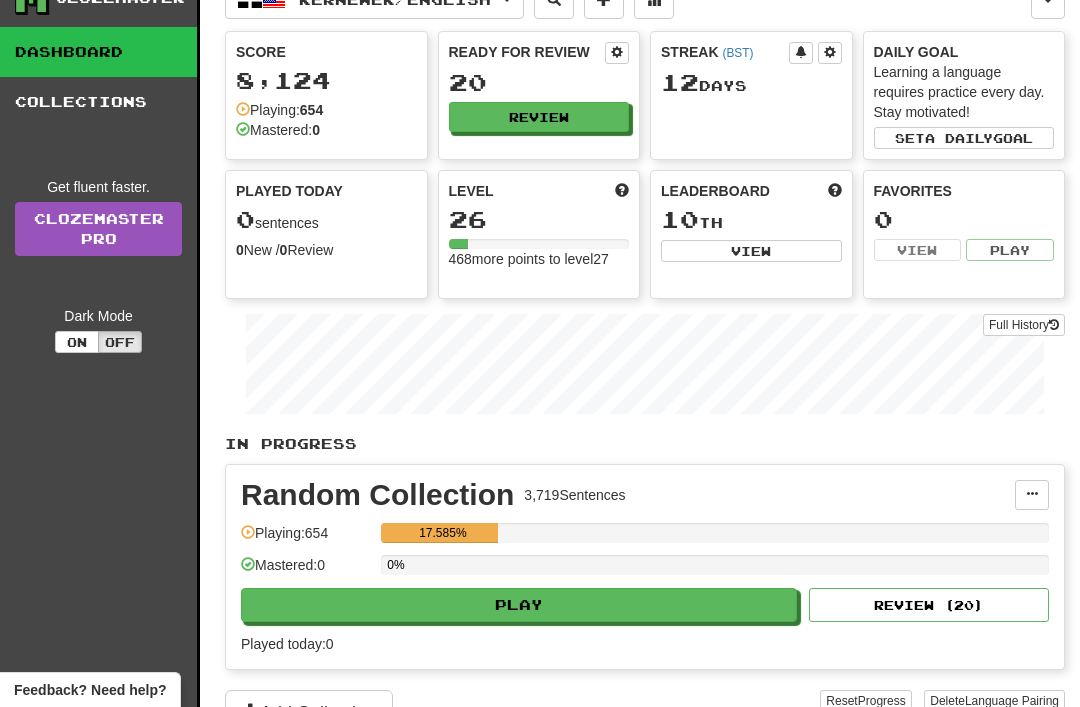 click on "Play" at bounding box center [519, 605] 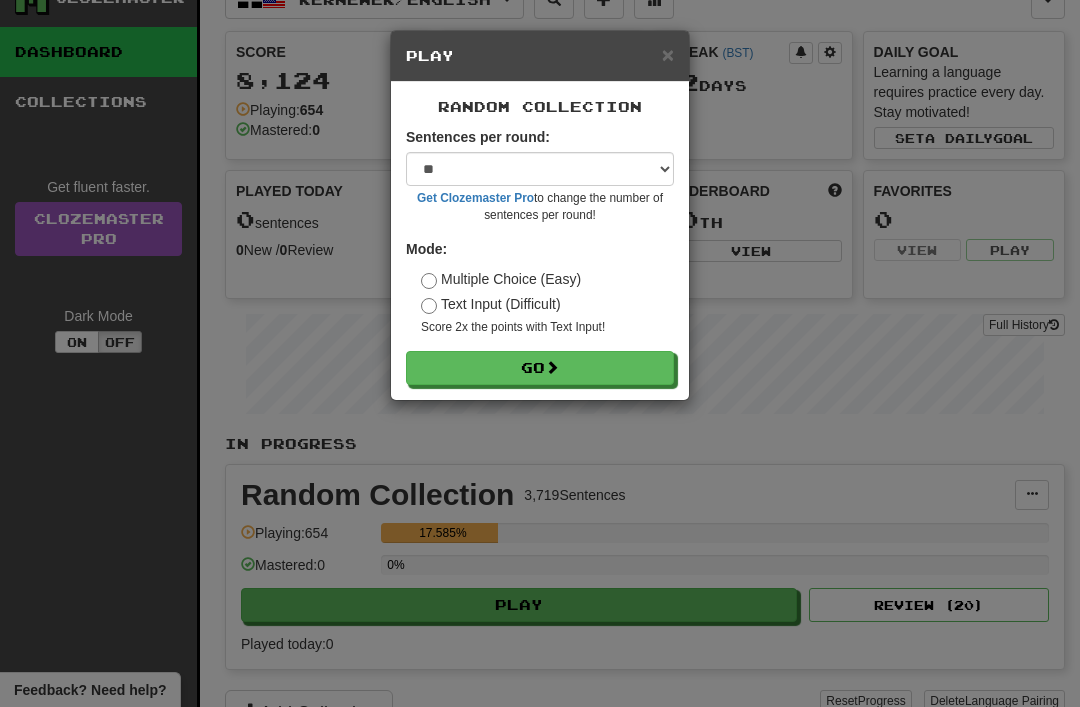 click on "Go" at bounding box center (540, 368) 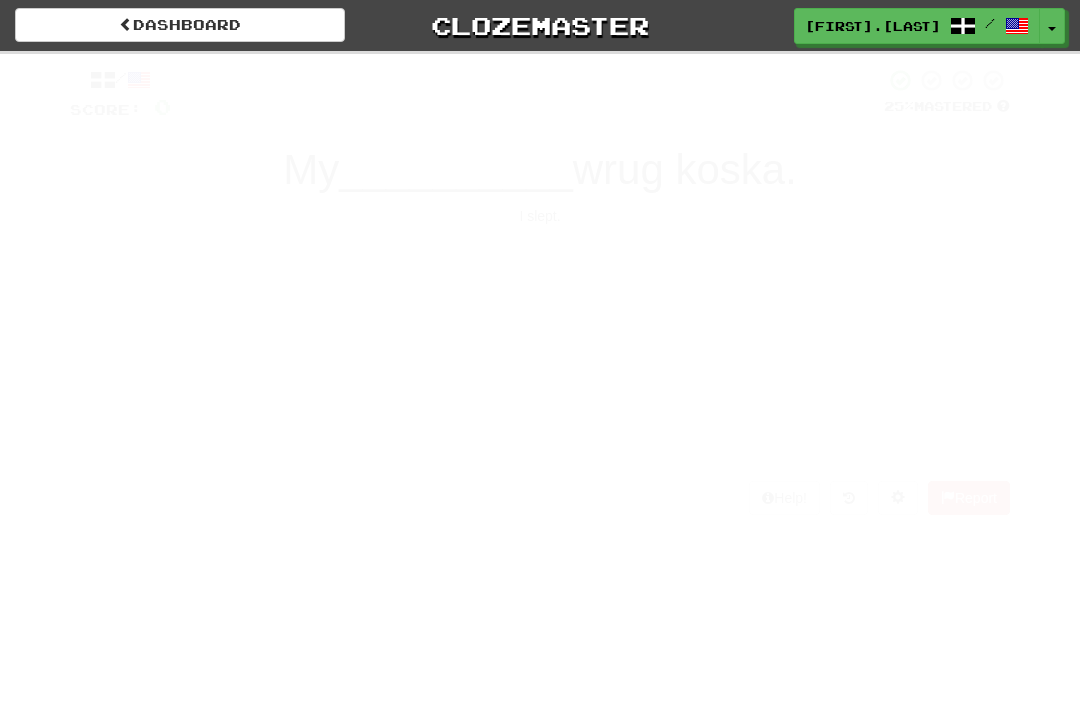 scroll, scrollTop: 0, scrollLeft: 0, axis: both 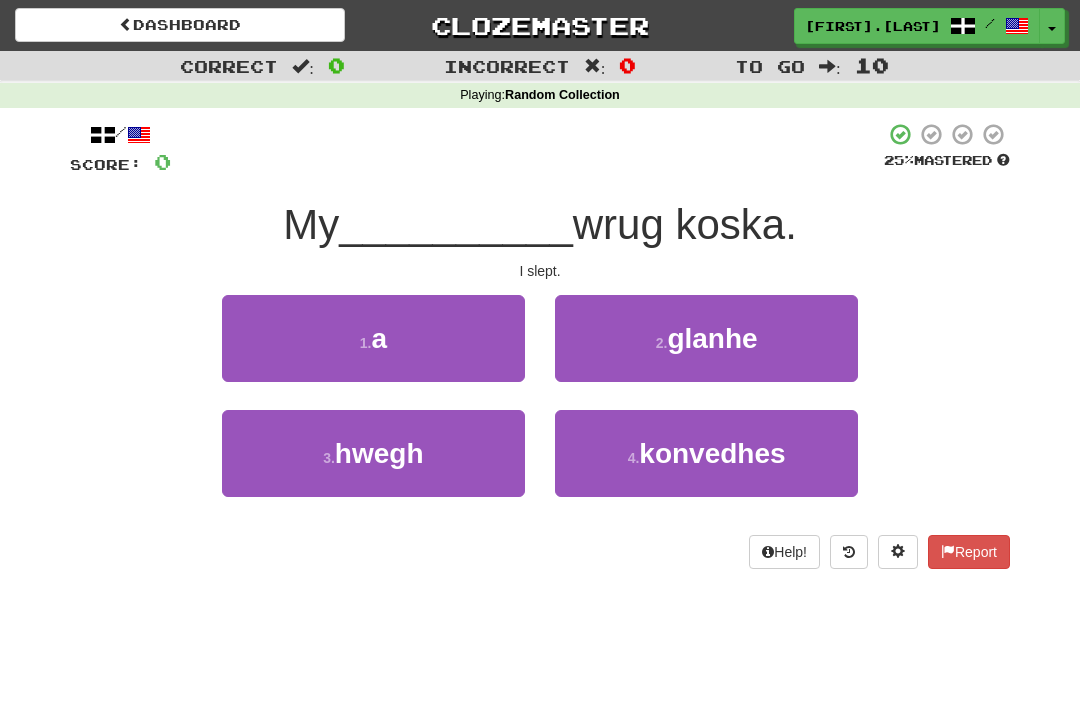 click on "1 ." at bounding box center [366, 343] 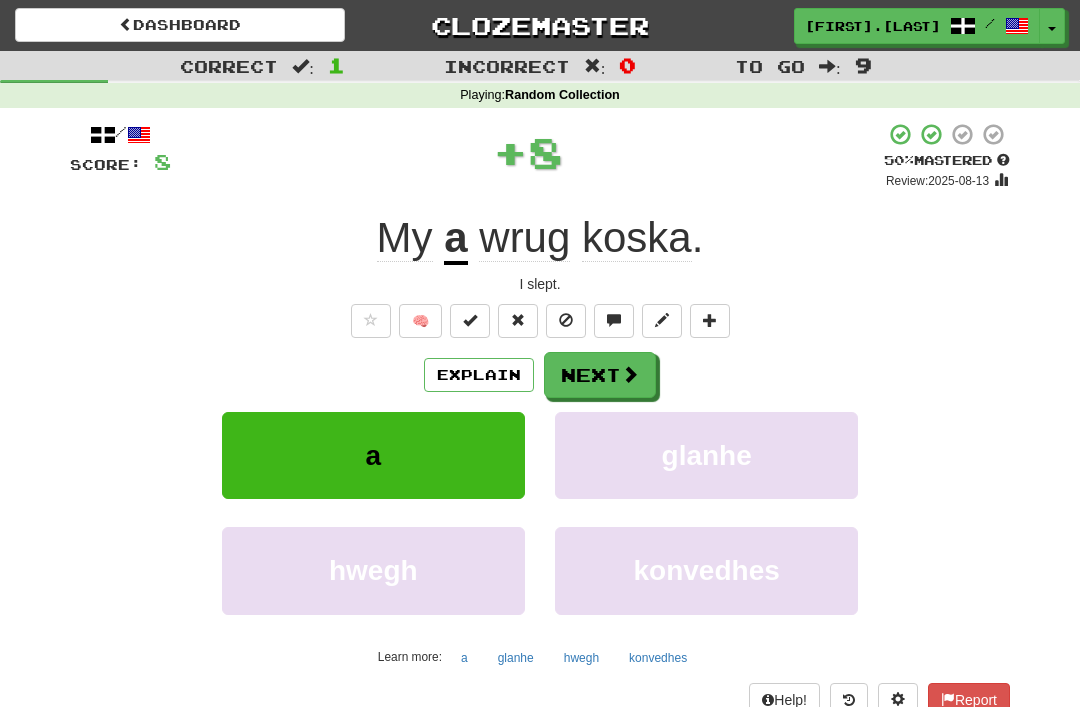 click at bounding box center [630, 374] 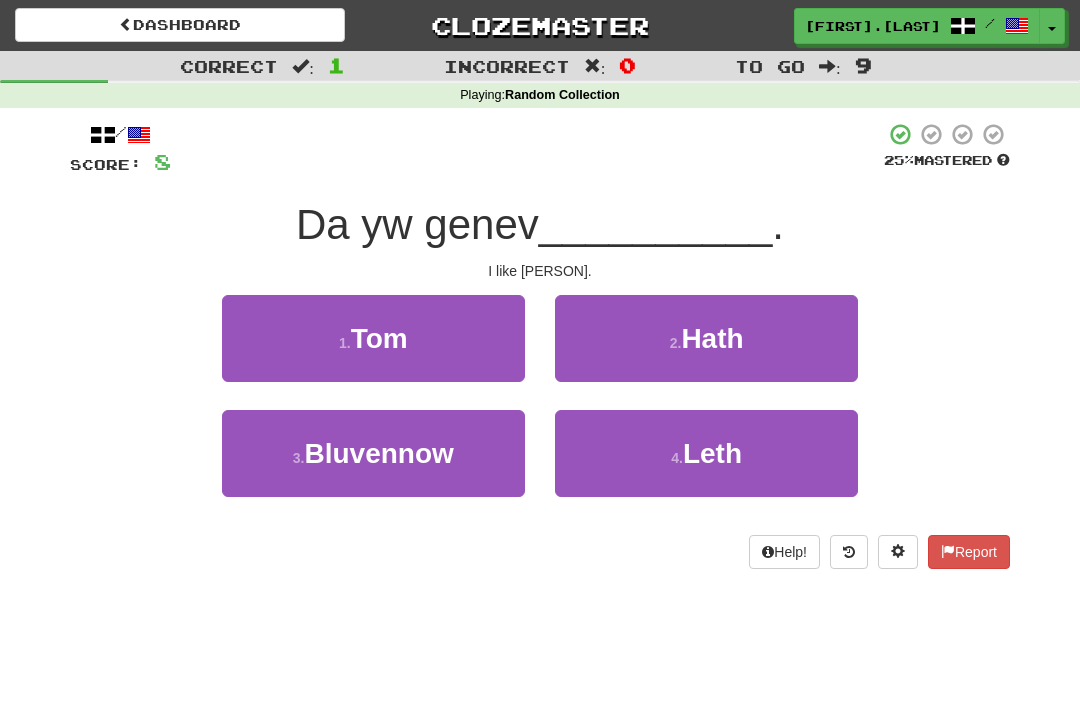 click on "Tom" at bounding box center [379, 338] 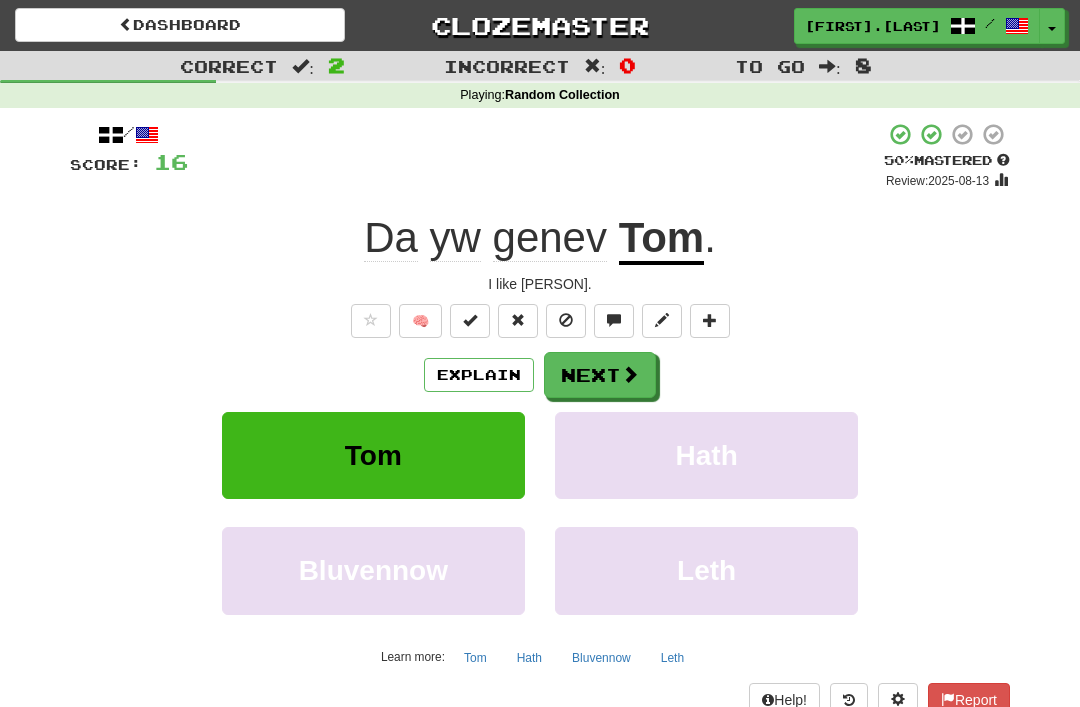 click on "Next" at bounding box center [600, 375] 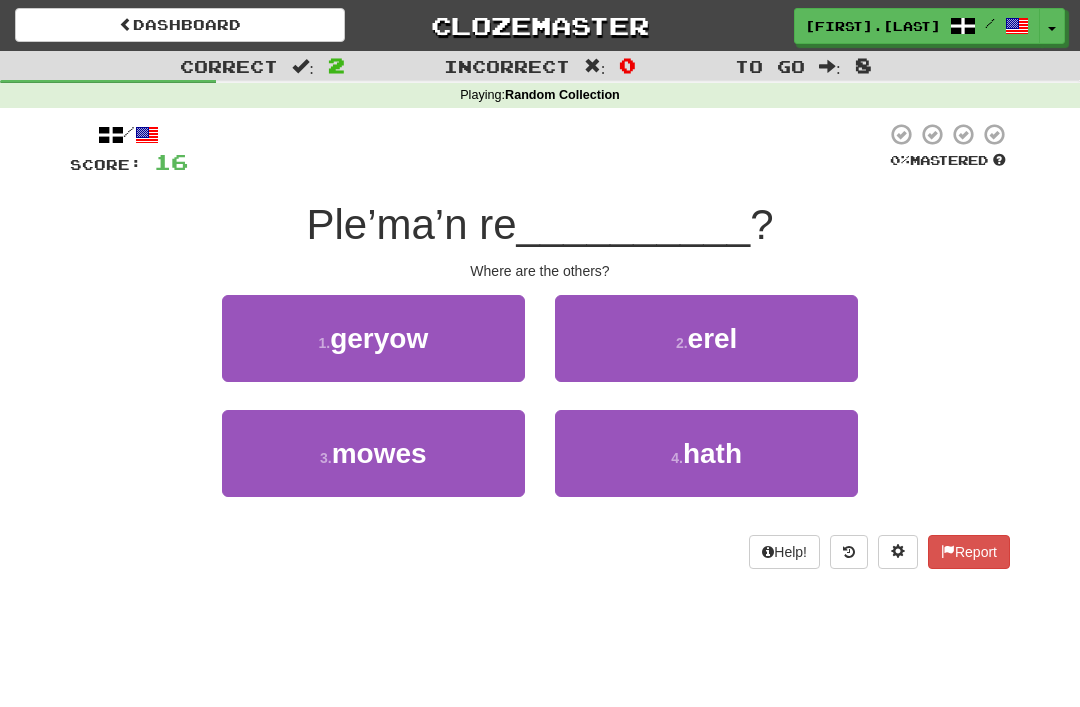 click on "erel" at bounding box center (713, 338) 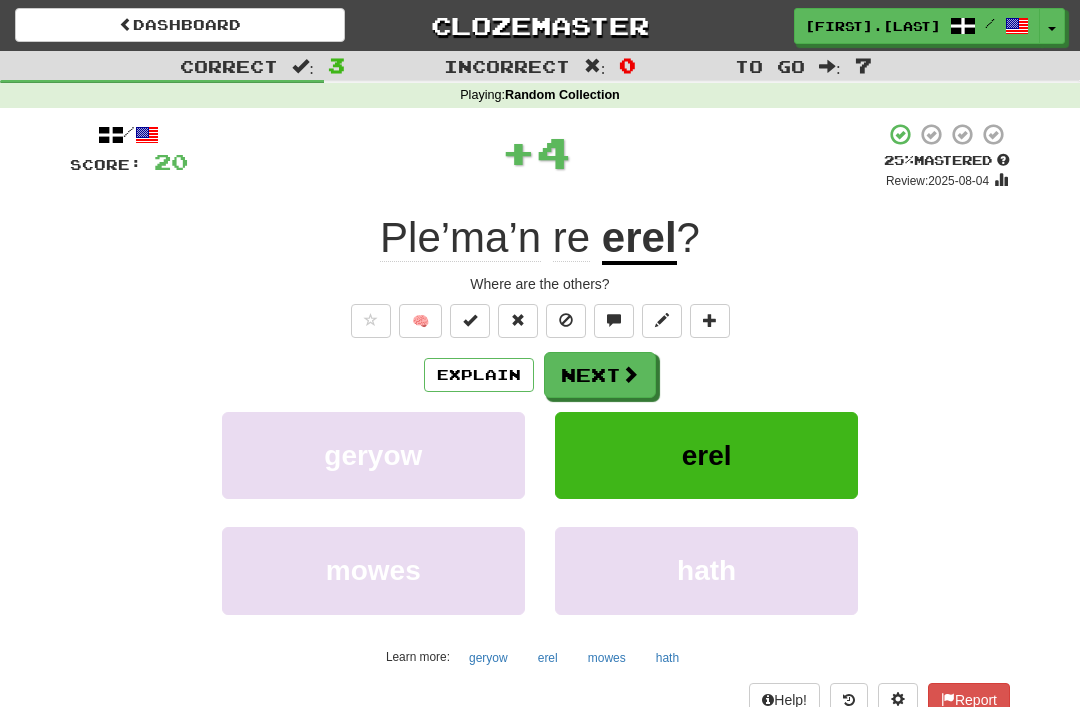 click on "Next" at bounding box center (600, 375) 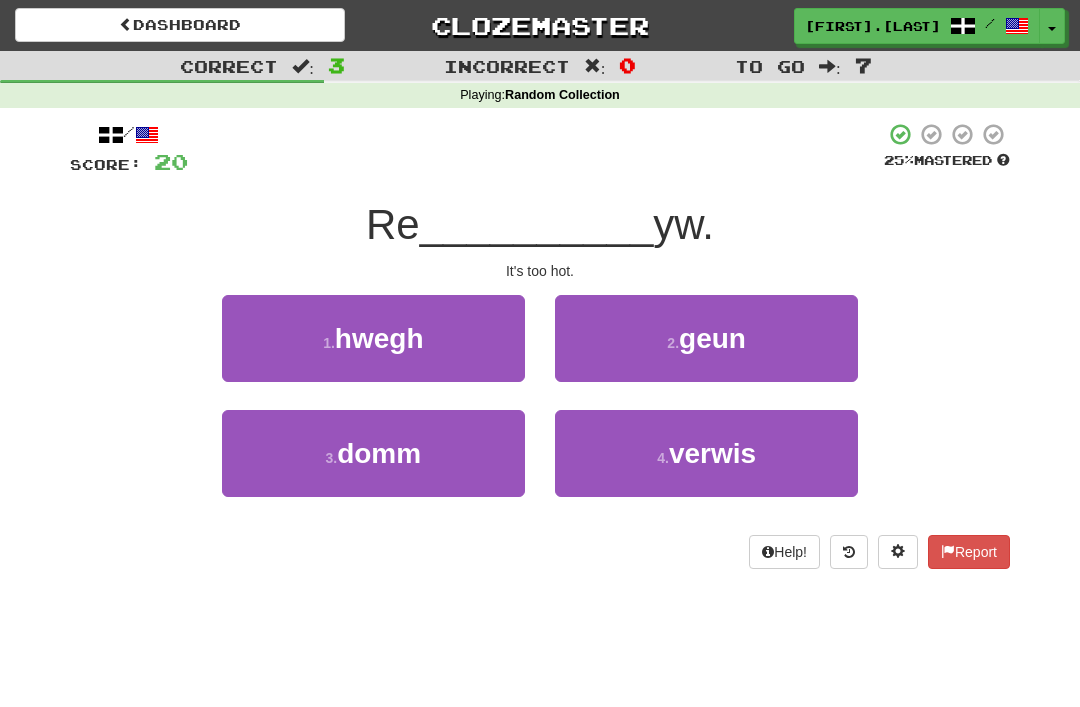 click on "domm" at bounding box center [379, 453] 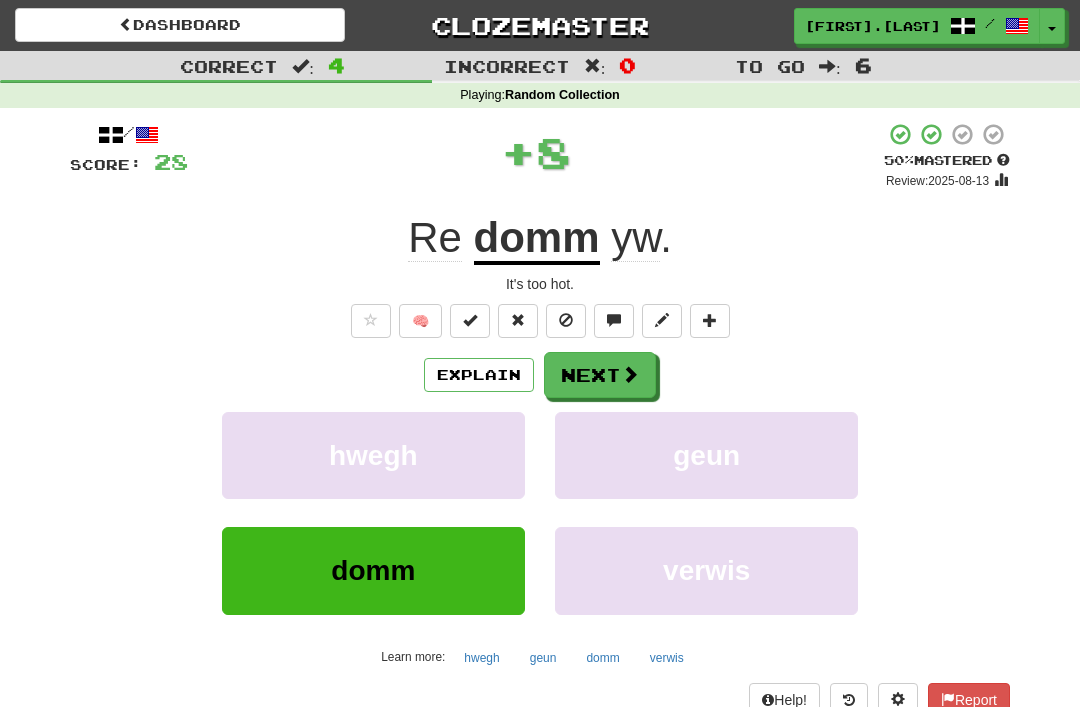 click on "Next" at bounding box center [600, 375] 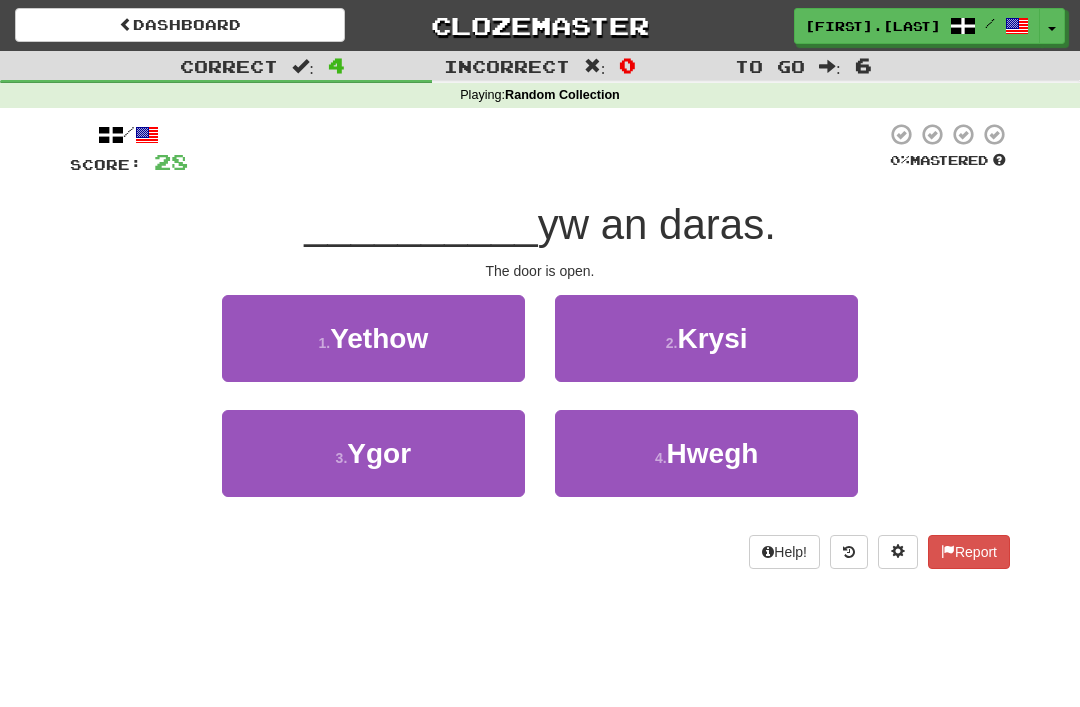 click on "Ygor" at bounding box center [379, 453] 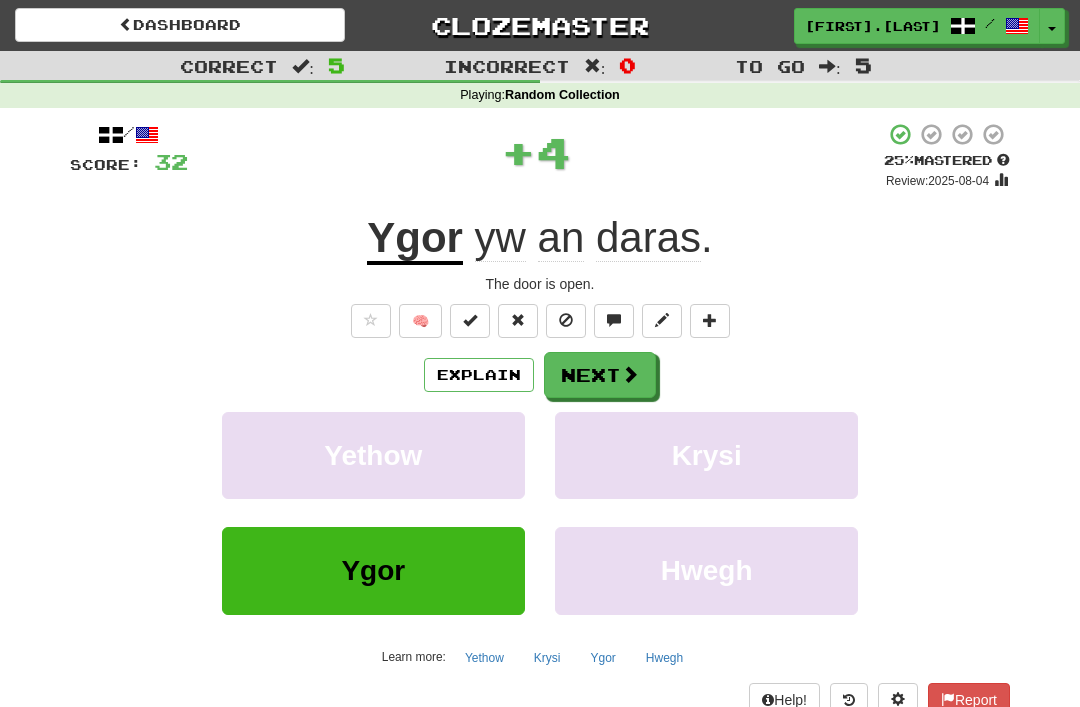 click on "Next" at bounding box center (600, 375) 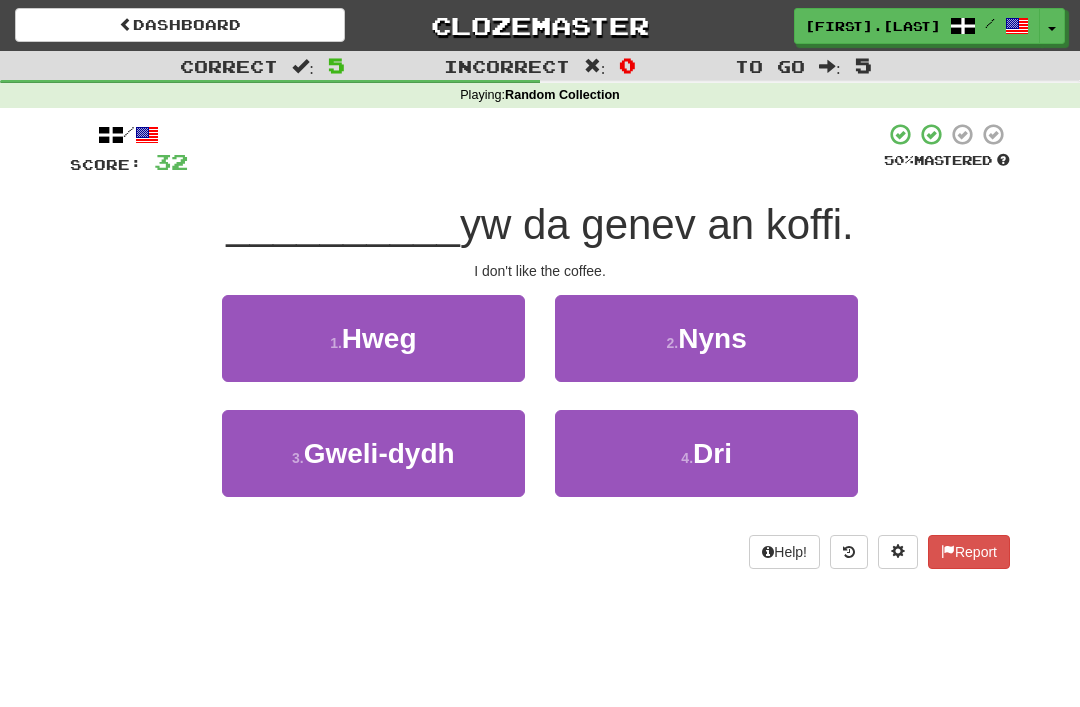 click on "Nyns" at bounding box center [712, 338] 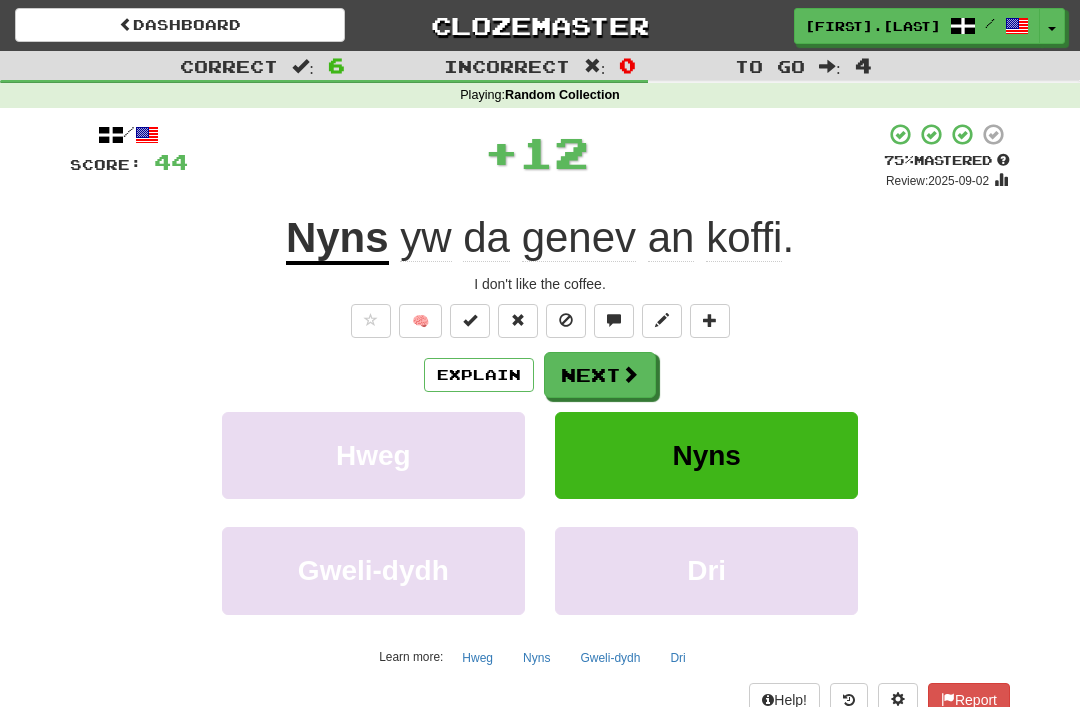 click on "Next" at bounding box center (600, 375) 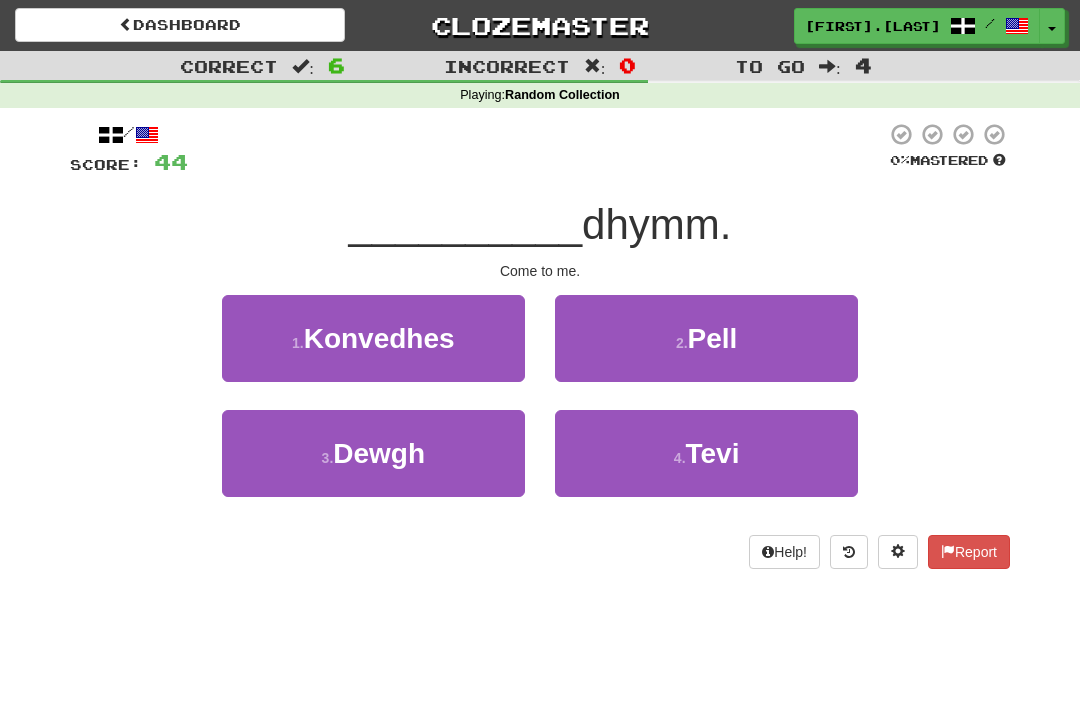 click on "Dewgh" at bounding box center (379, 453) 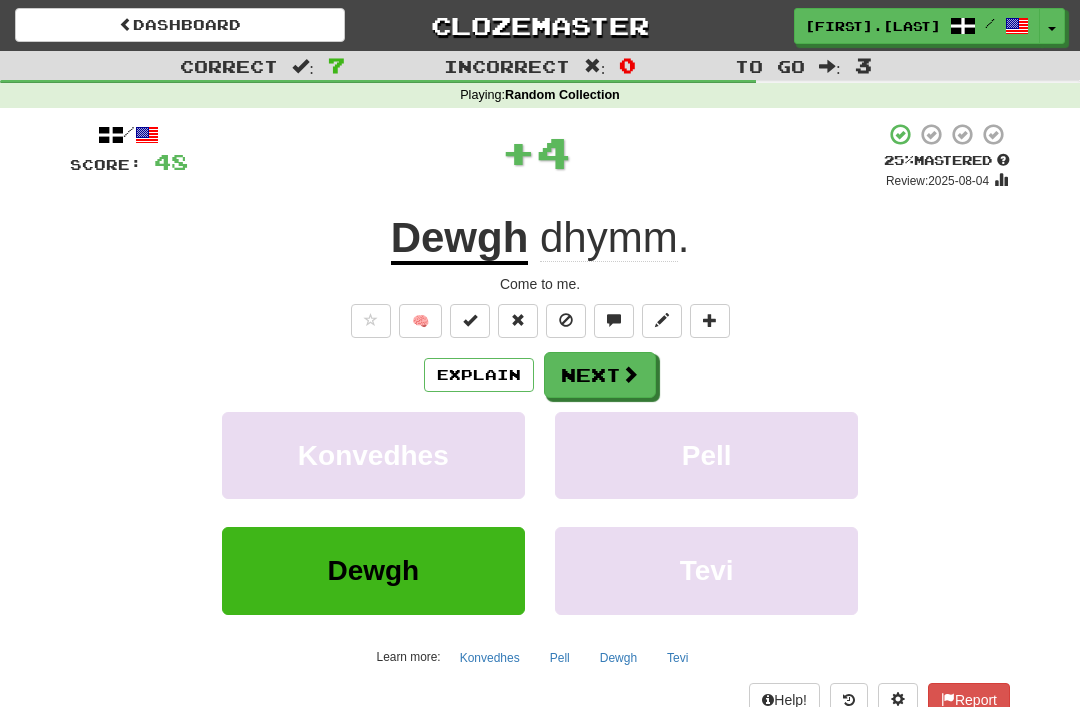 click on "Next" at bounding box center [600, 375] 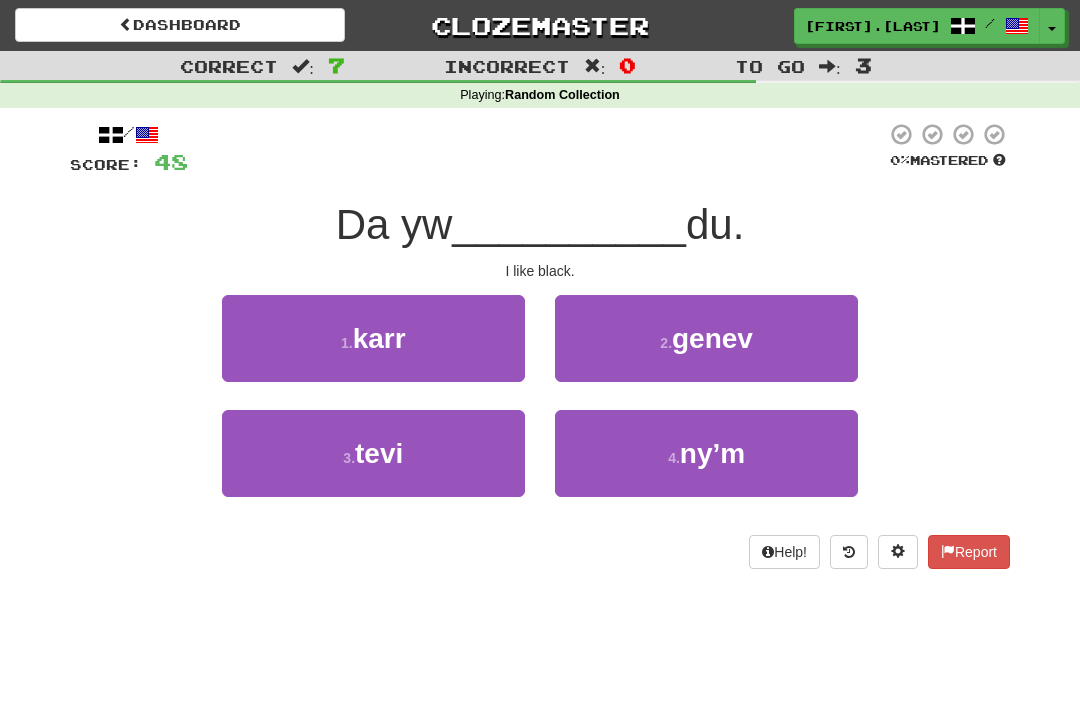 click on "genev" at bounding box center (712, 338) 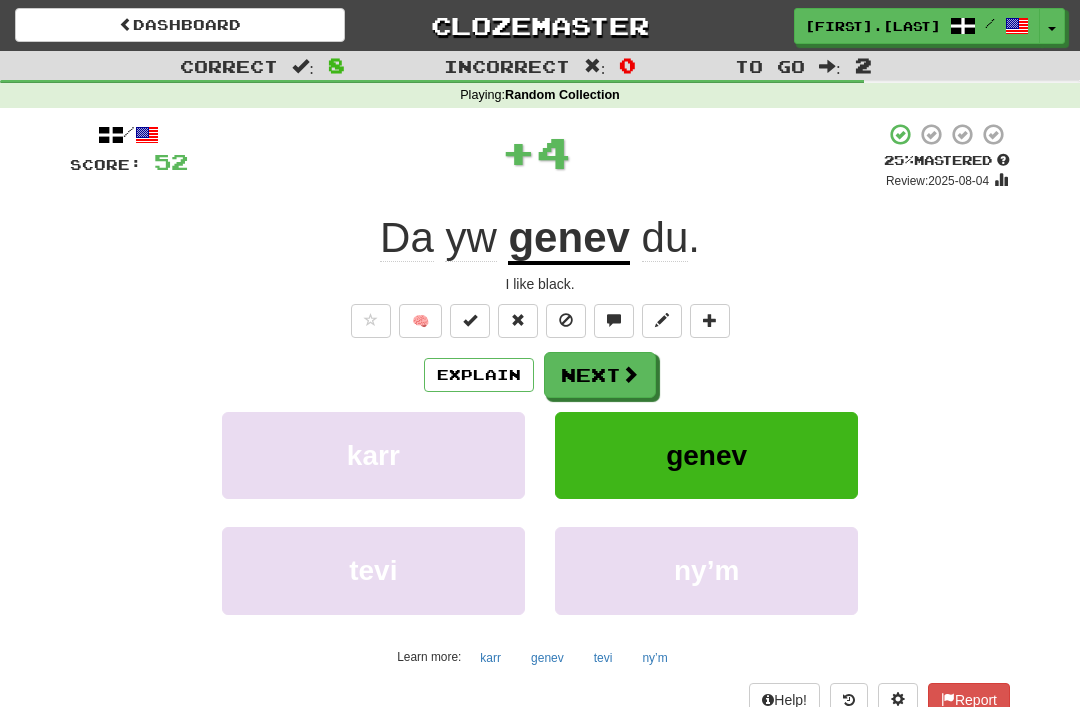 click at bounding box center (630, 374) 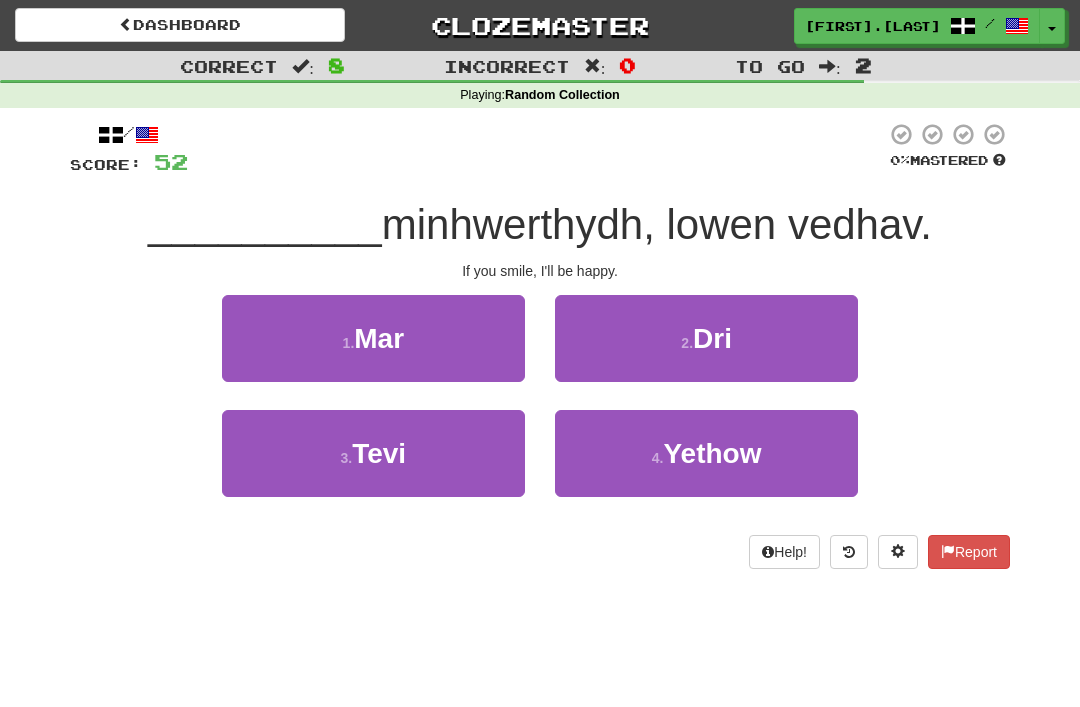 click on "Dri" at bounding box center [712, 338] 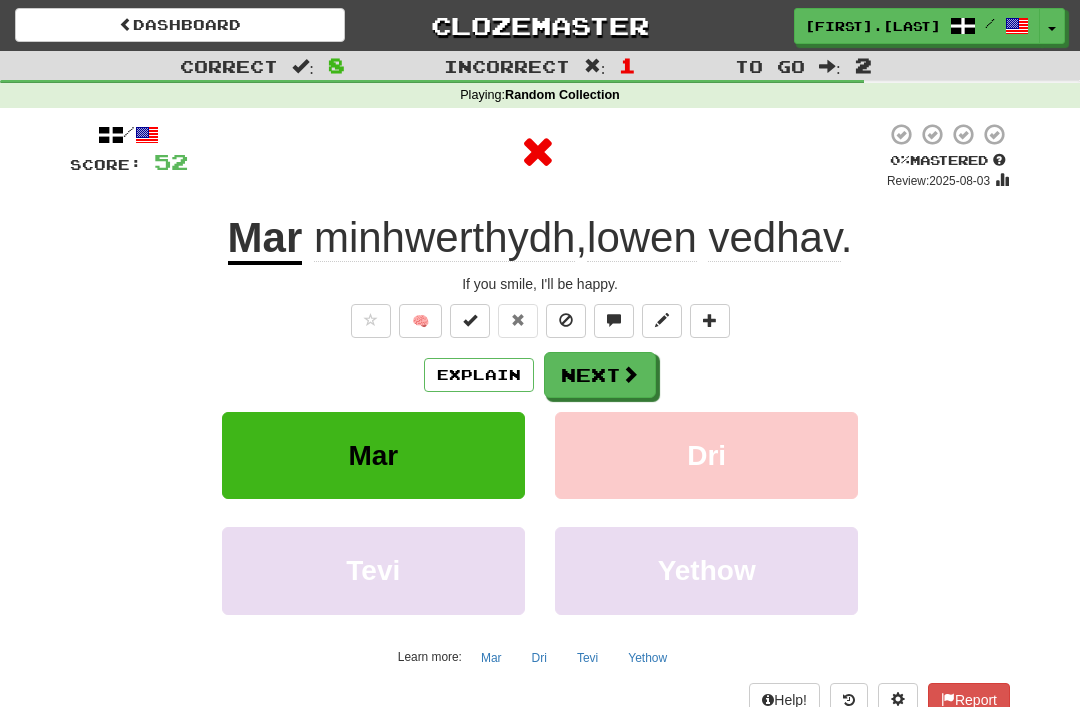 click at bounding box center [630, 374] 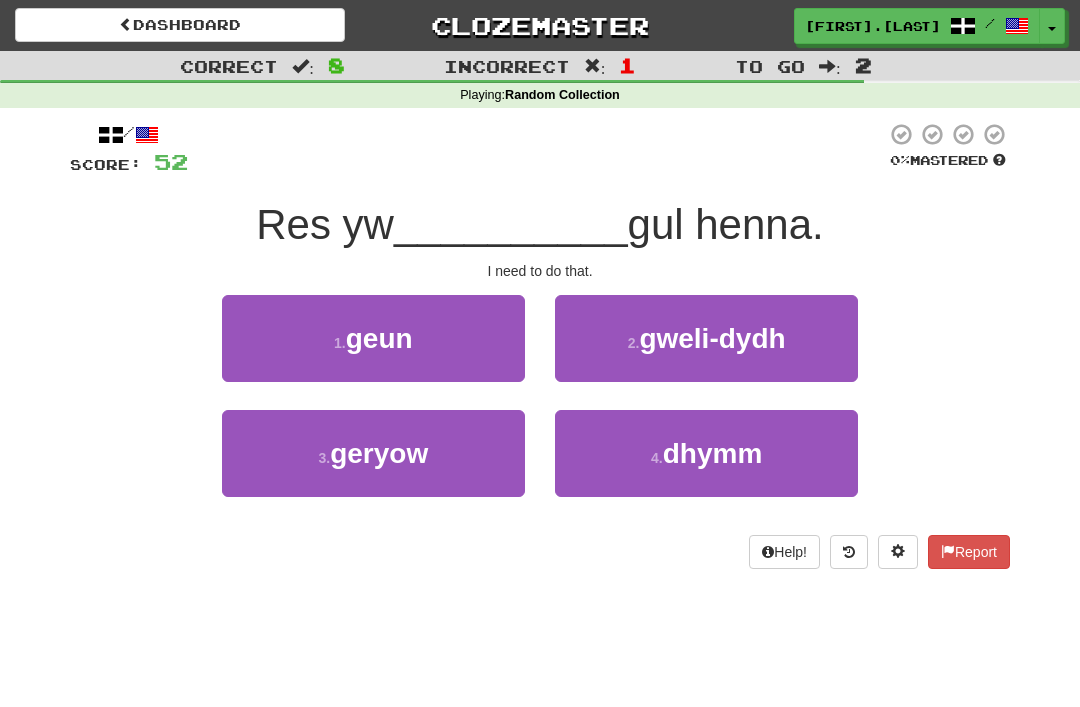 click on "dhymm" at bounding box center (713, 453) 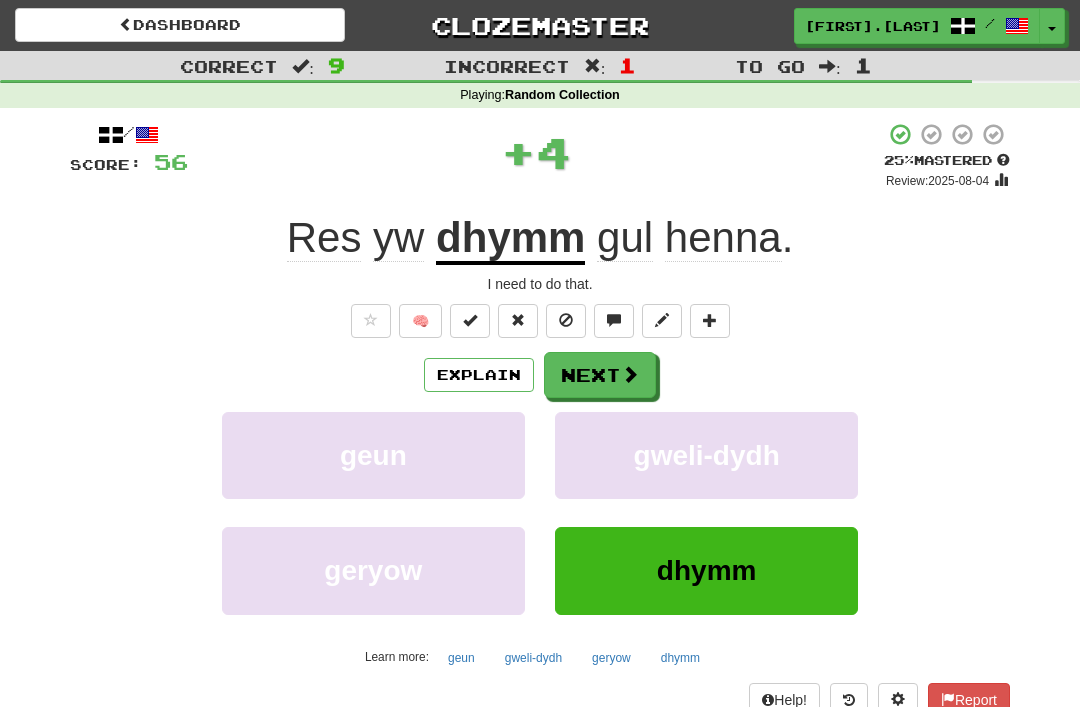 click at bounding box center [630, 374] 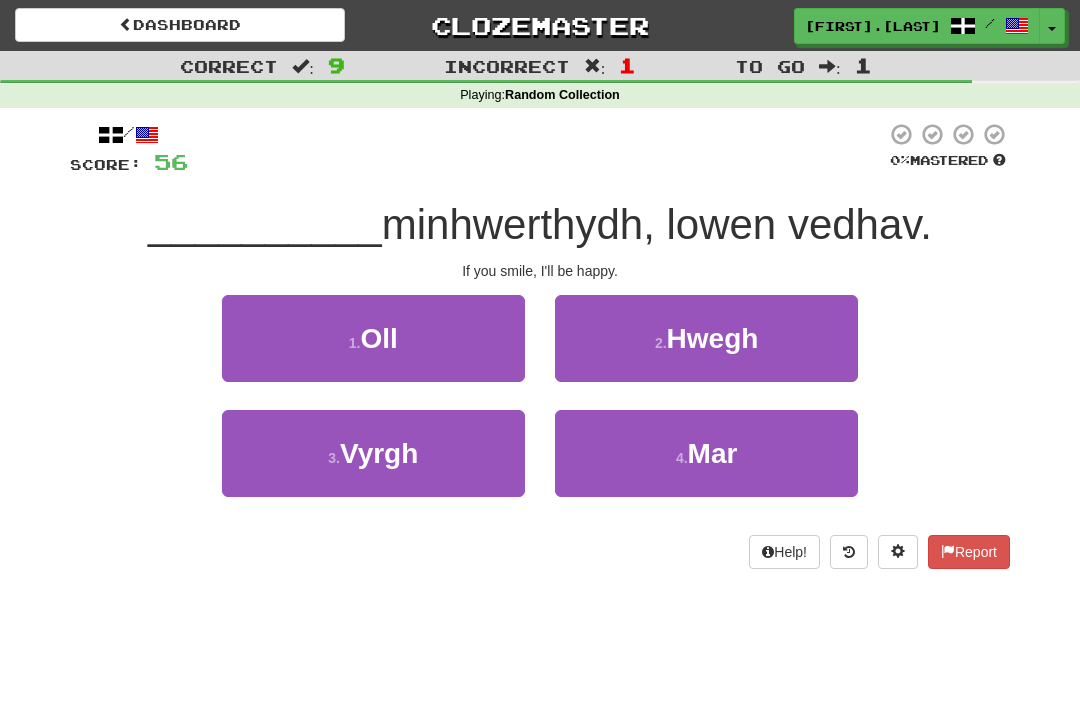 click on "Mar" at bounding box center [713, 453] 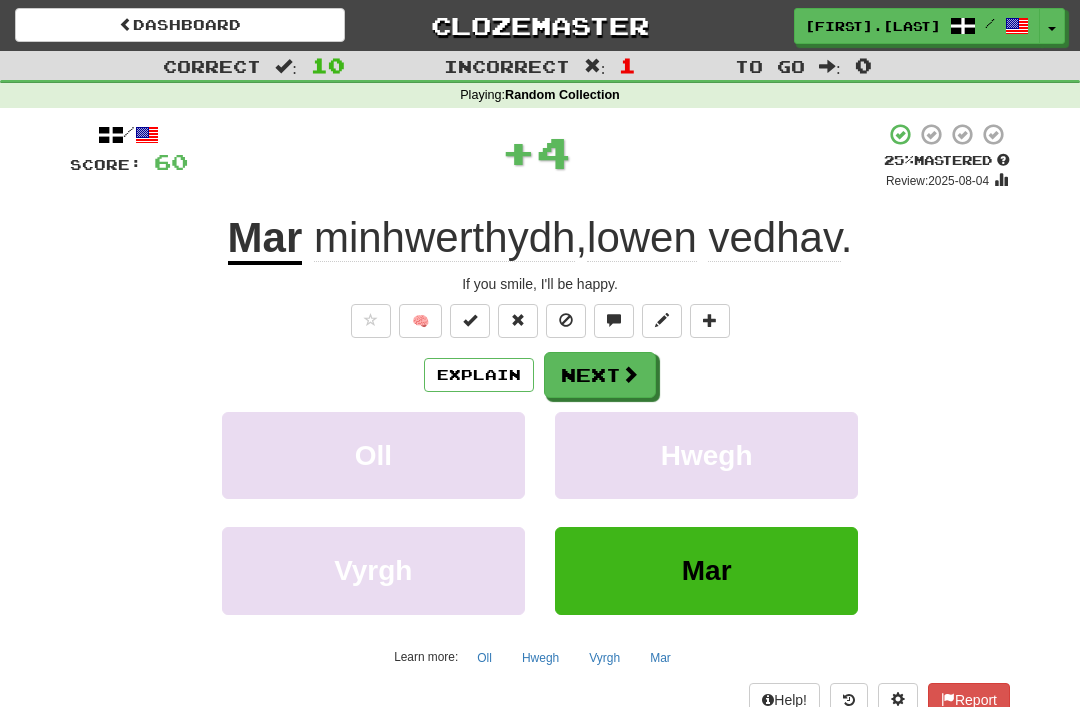 click at bounding box center (630, 374) 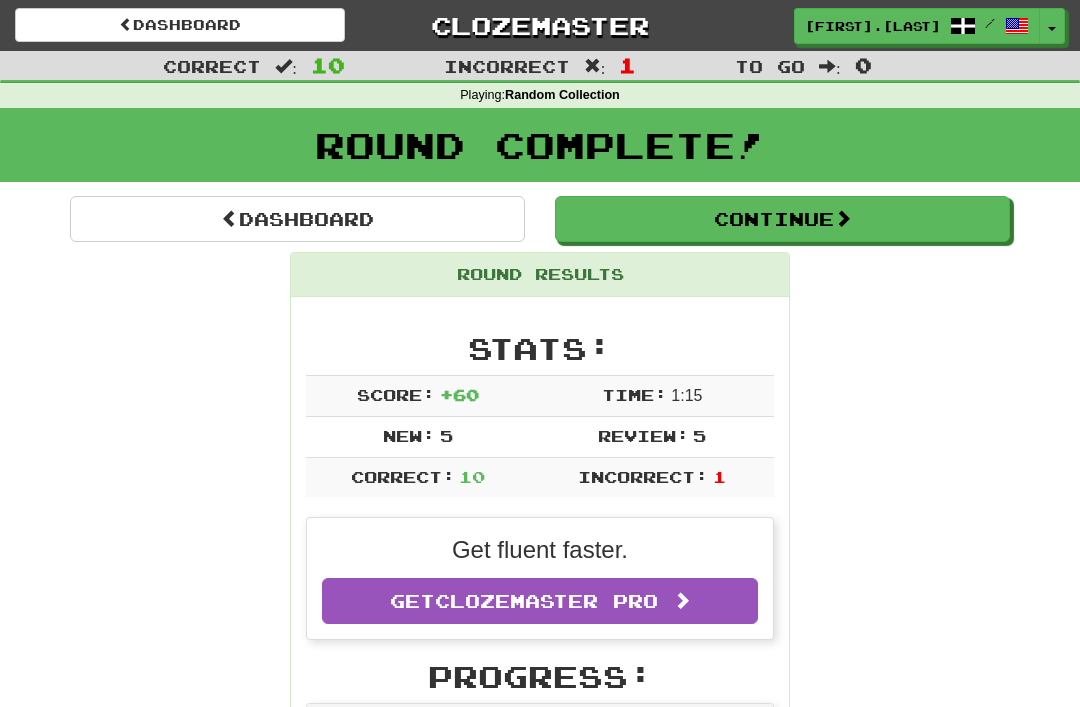 click on "Continue" at bounding box center [782, 219] 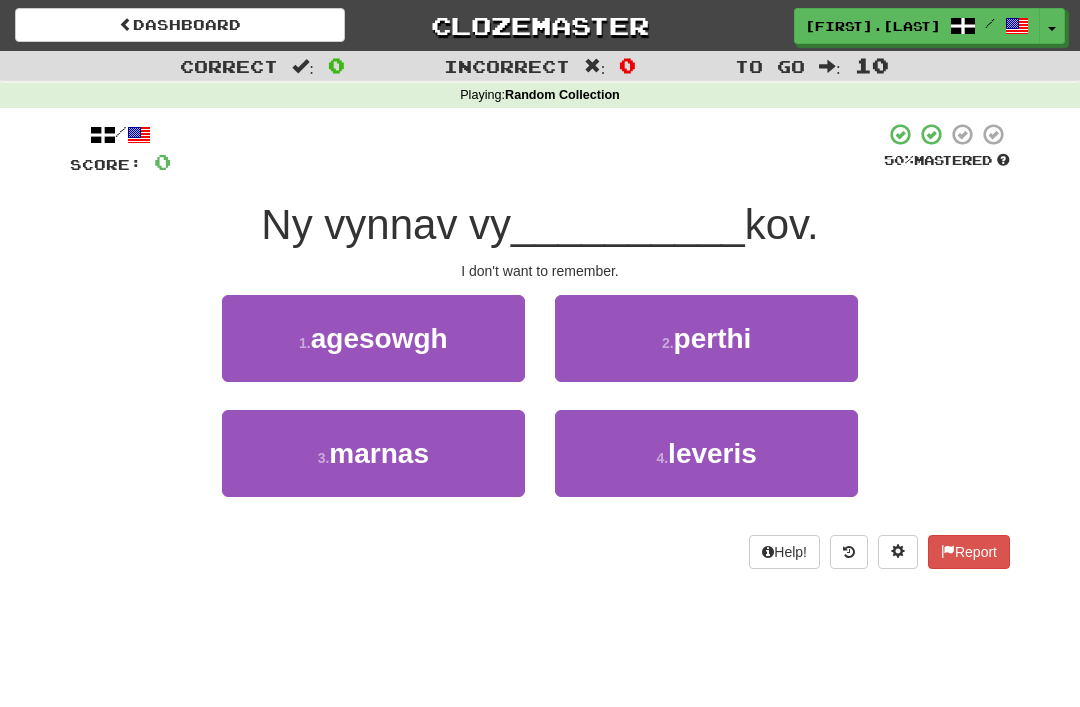click on "leveris" at bounding box center [712, 453] 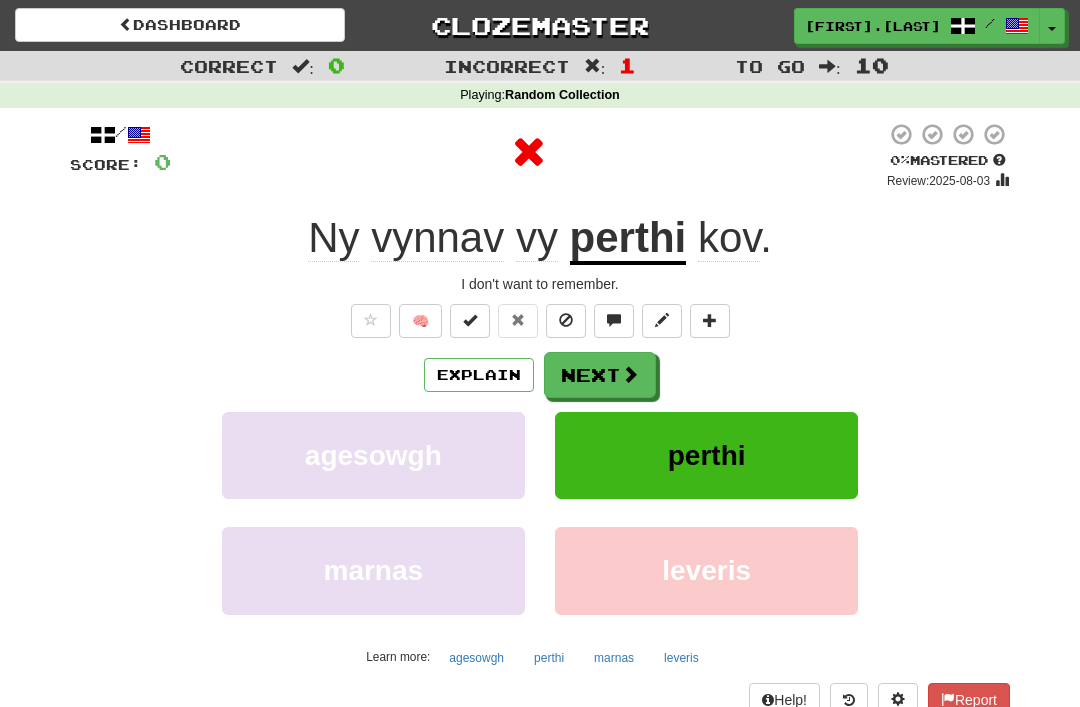 click at bounding box center [630, 374] 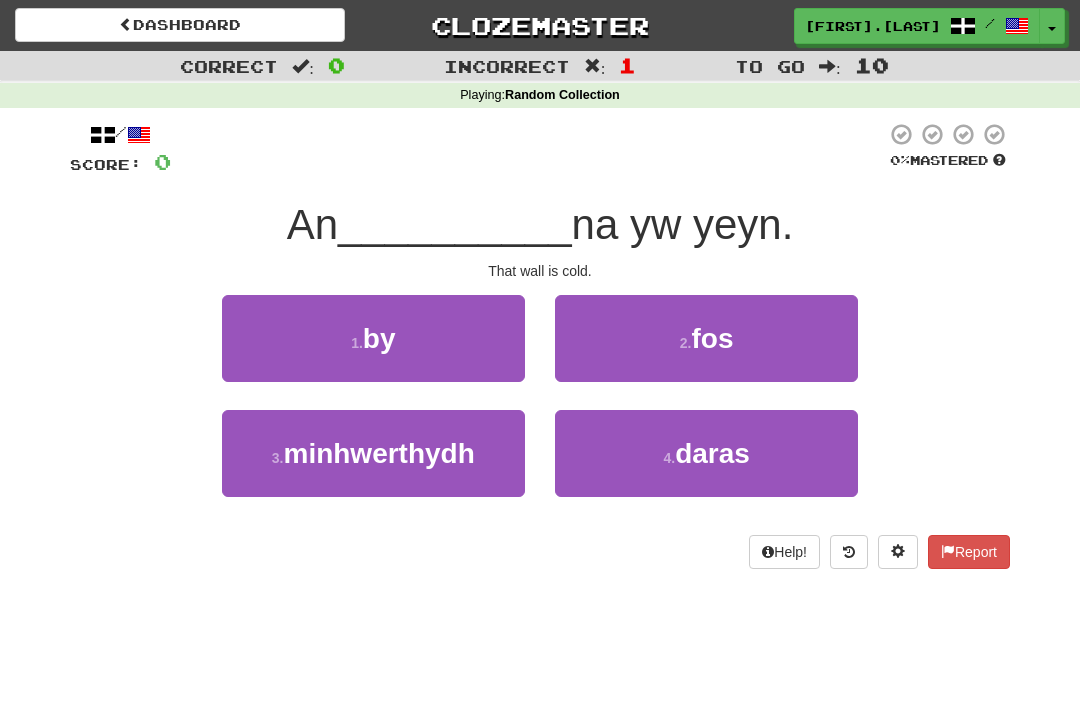 click on "daras" at bounding box center [712, 453] 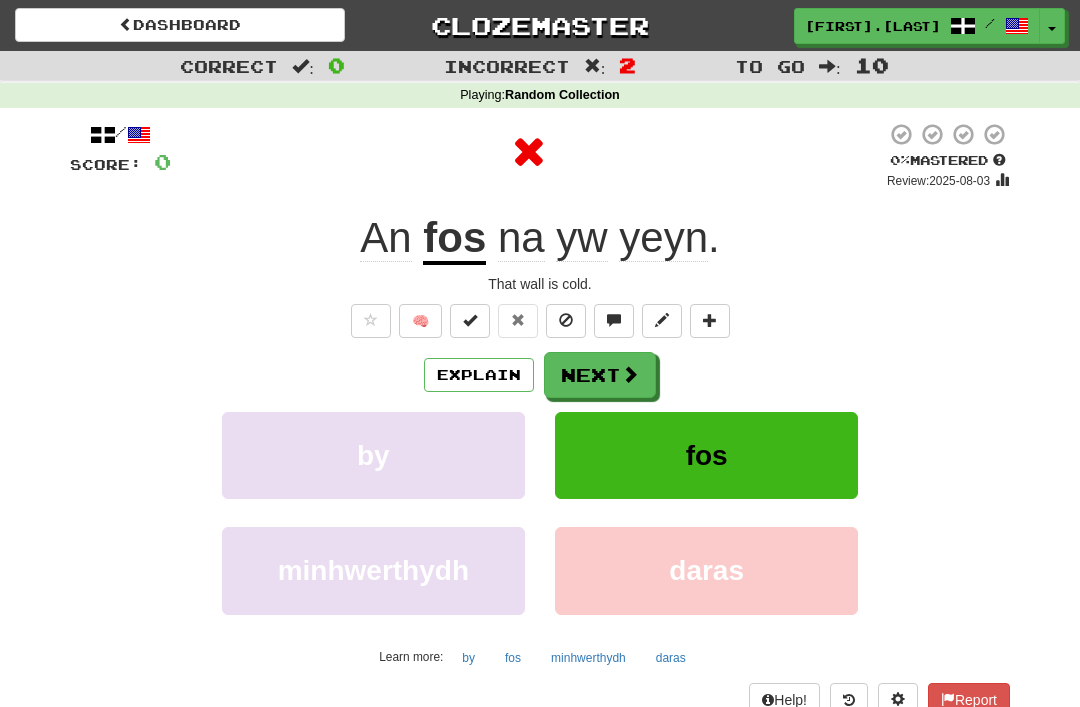 click on "/  Score:   0 0 %  Mastered Review:  2025-08-03 An   fos   na   yw   yeyn . That wall is cold. 🧠 Explain Next by fos minhwerthydh daras Learn more: by fos minhwerthydh daras  Help!  Report" at bounding box center [540, 419] 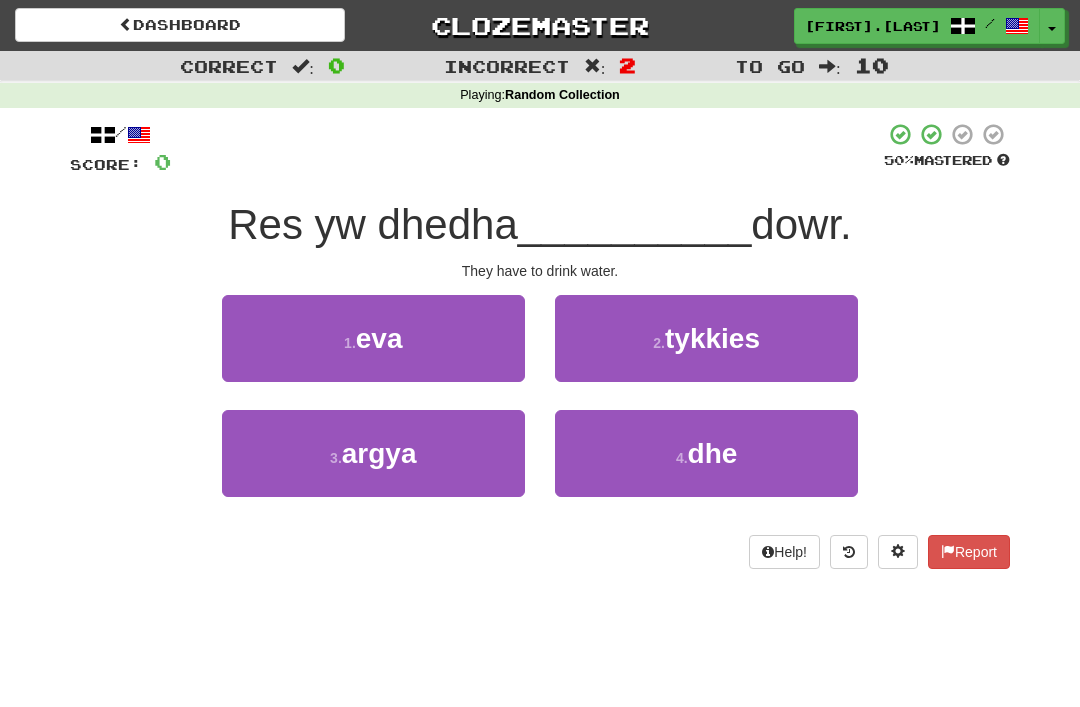 click on "1 .  eva" at bounding box center [373, 338] 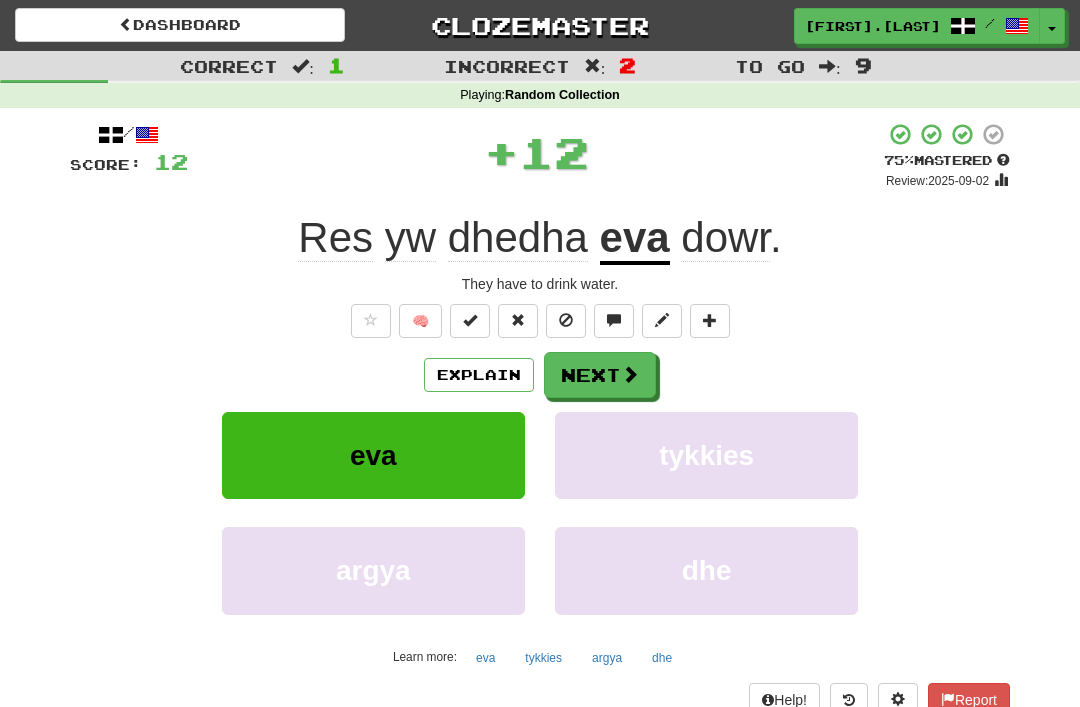 click on "Next" at bounding box center [600, 375] 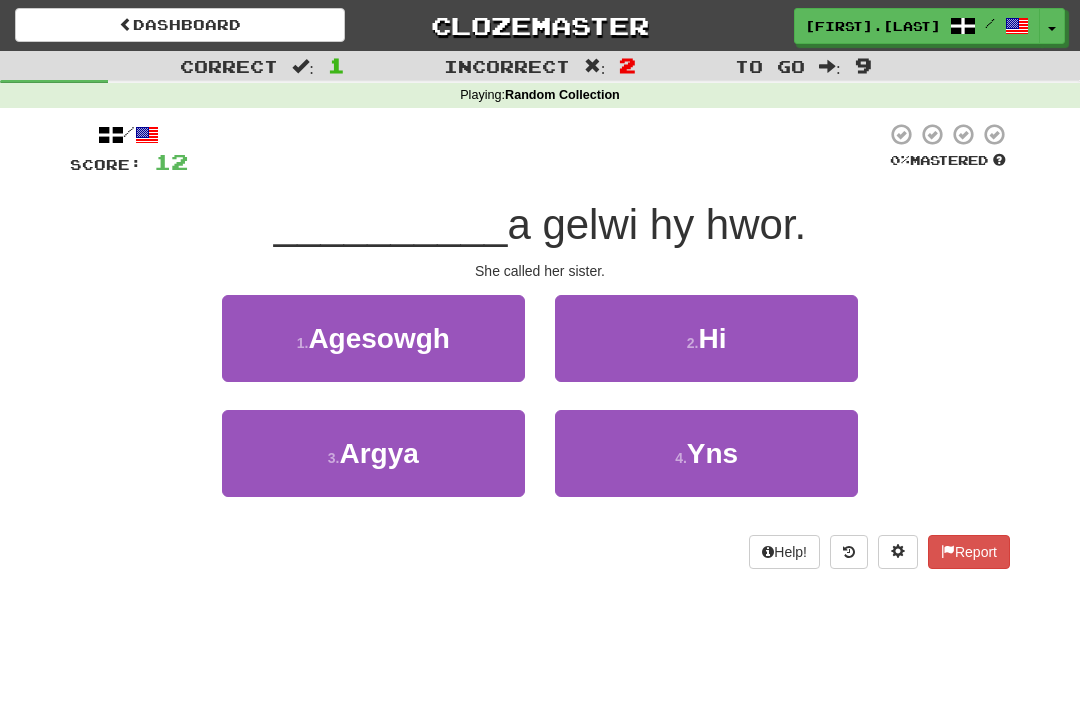 click on "2 .  Hi" at bounding box center [706, 338] 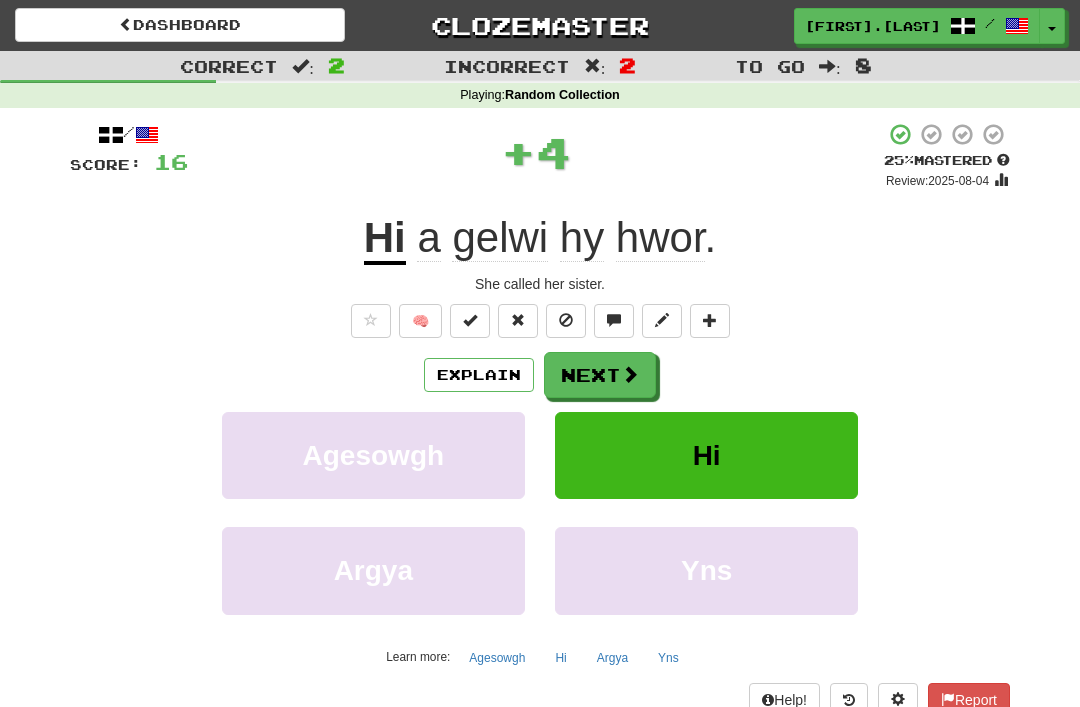 click at bounding box center (630, 374) 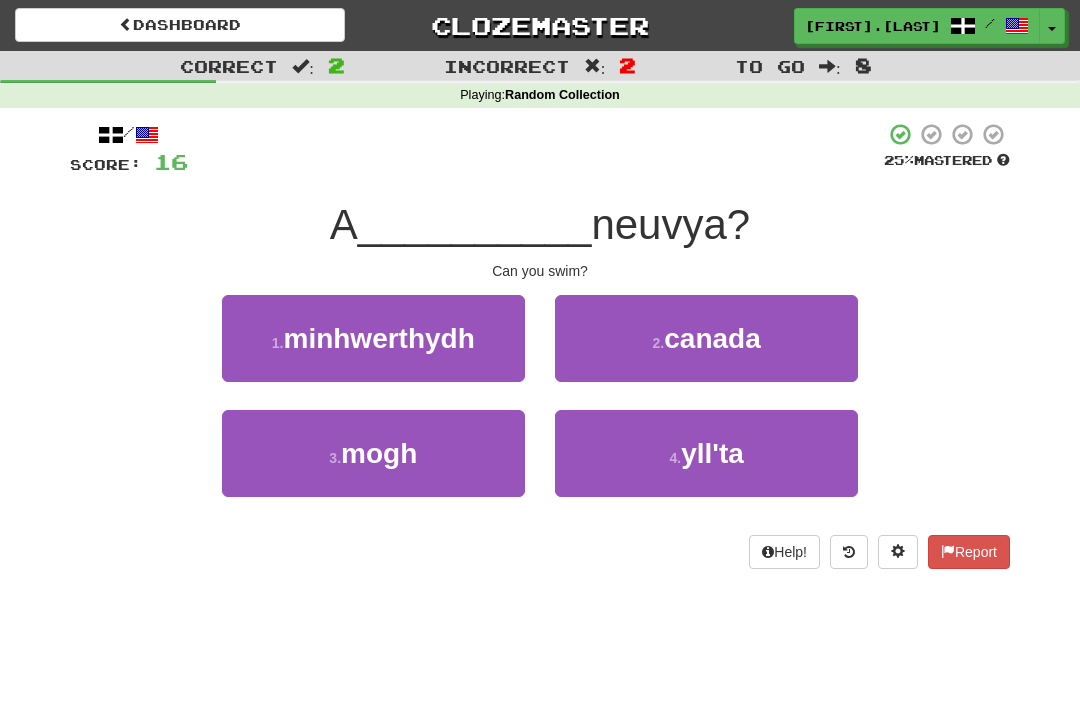 click on "yll'ta" at bounding box center (712, 453) 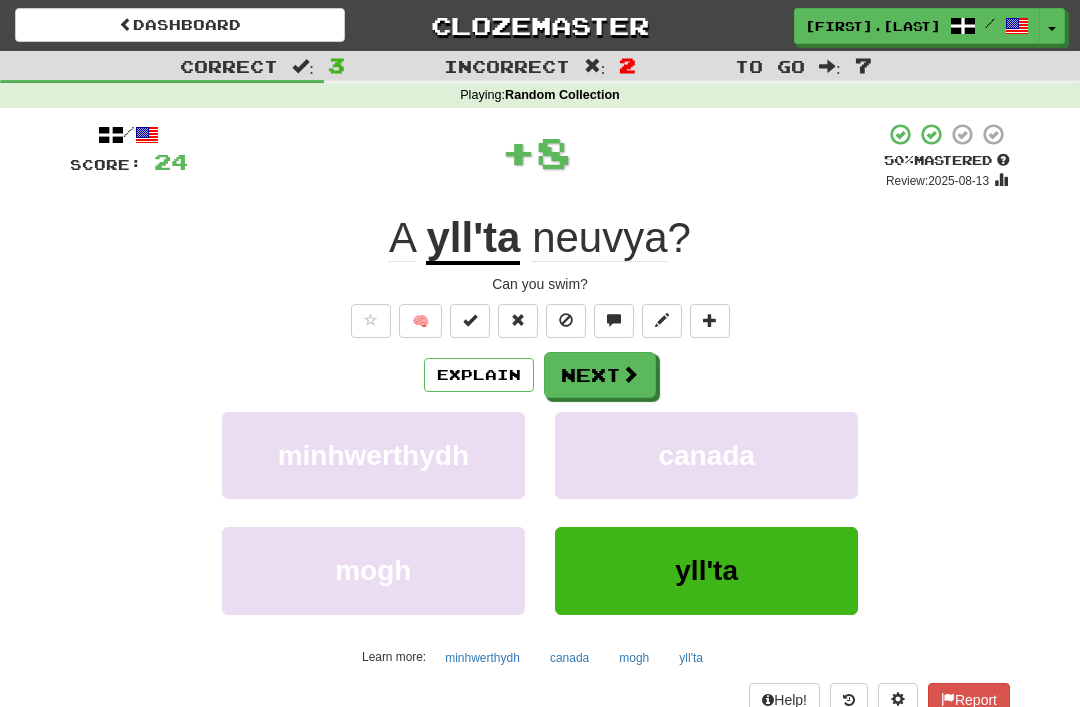 click at bounding box center [630, 374] 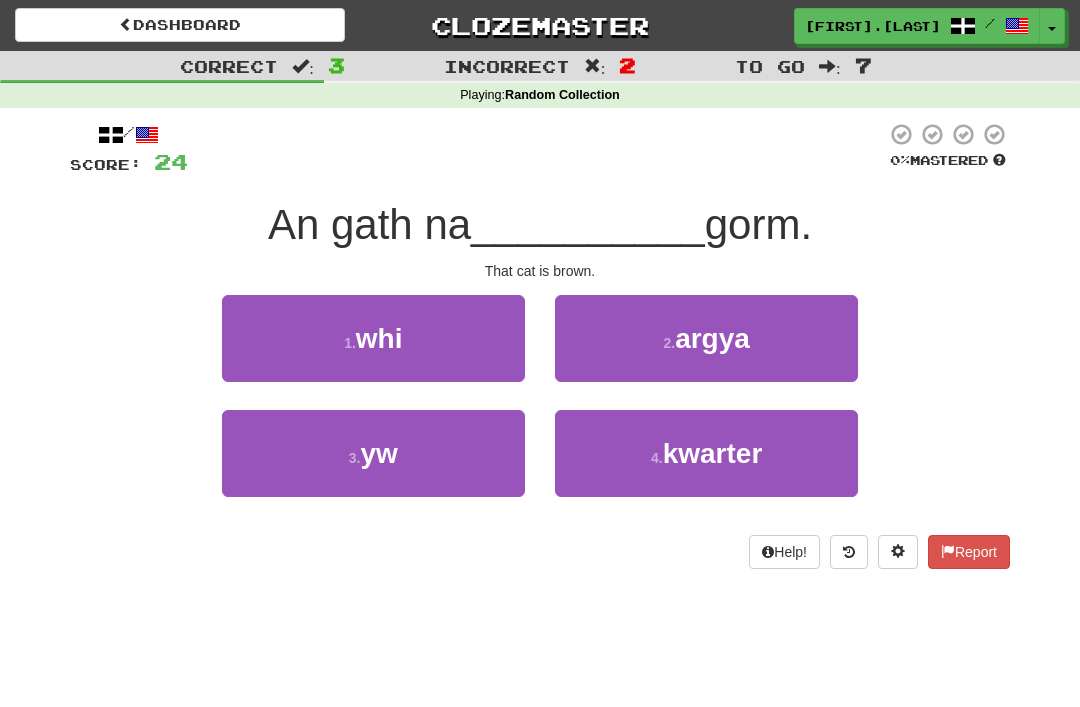 click on "3 .  yw" at bounding box center (373, 453) 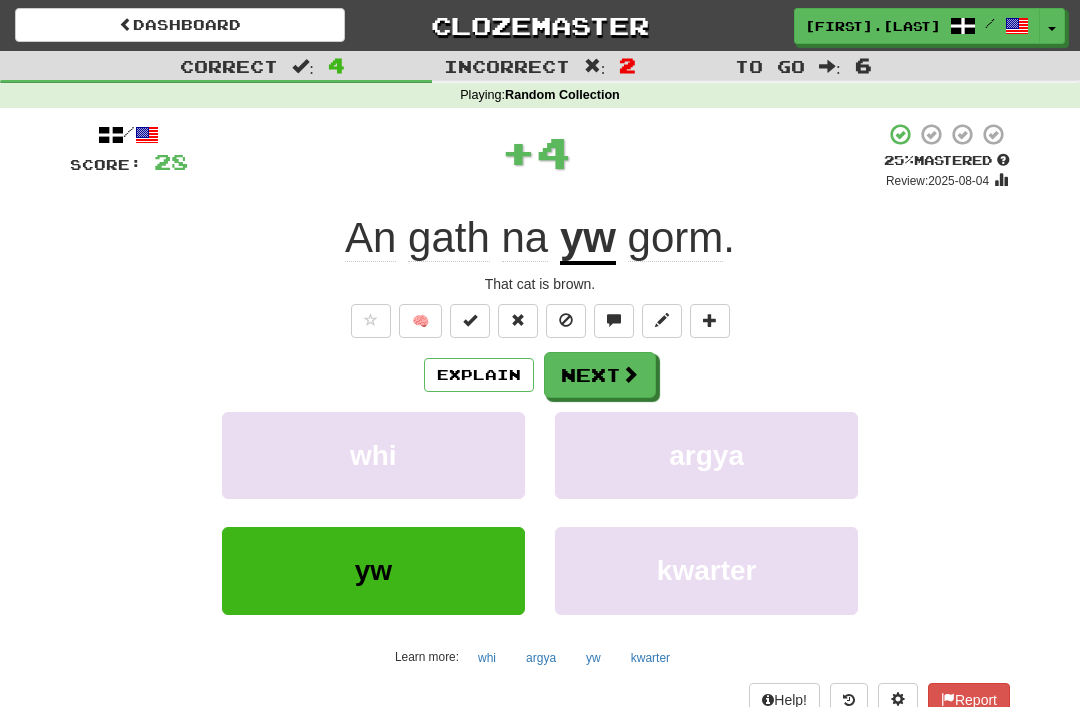 click on "Next" at bounding box center (600, 375) 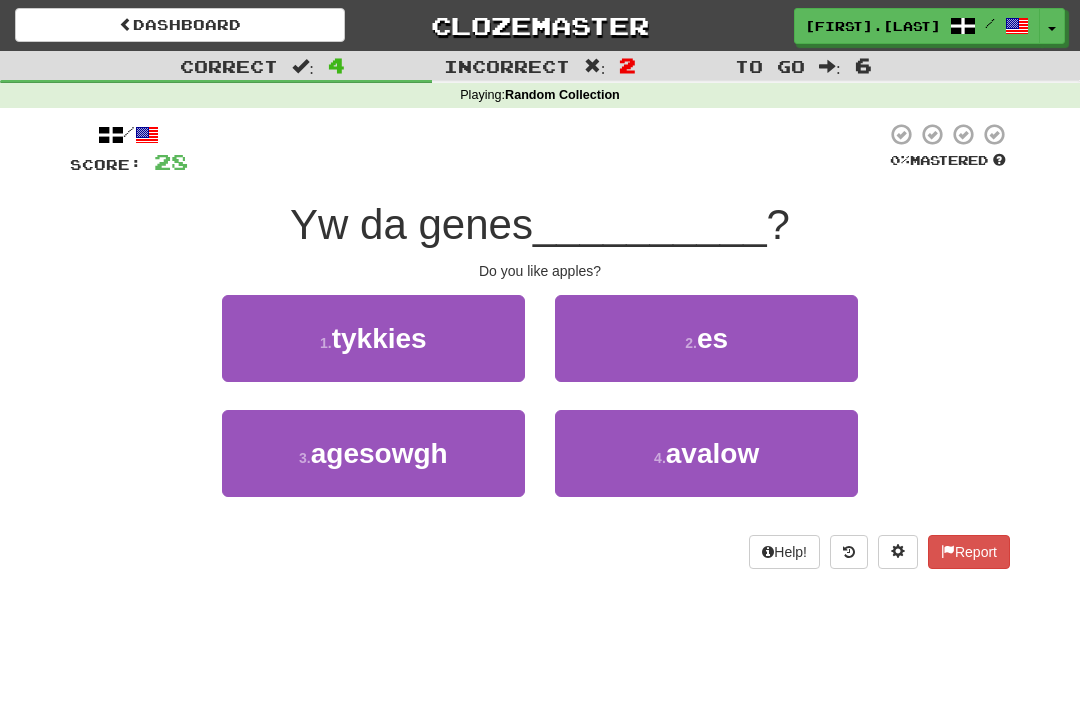 click on "avalow" at bounding box center [712, 453] 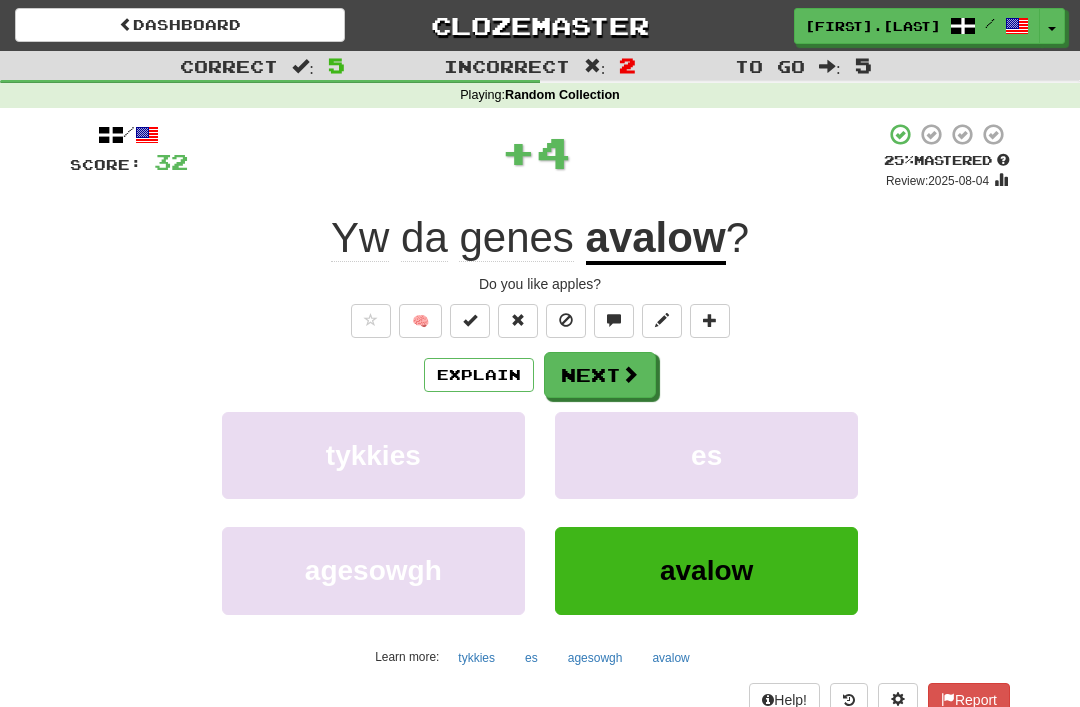click at bounding box center (630, 374) 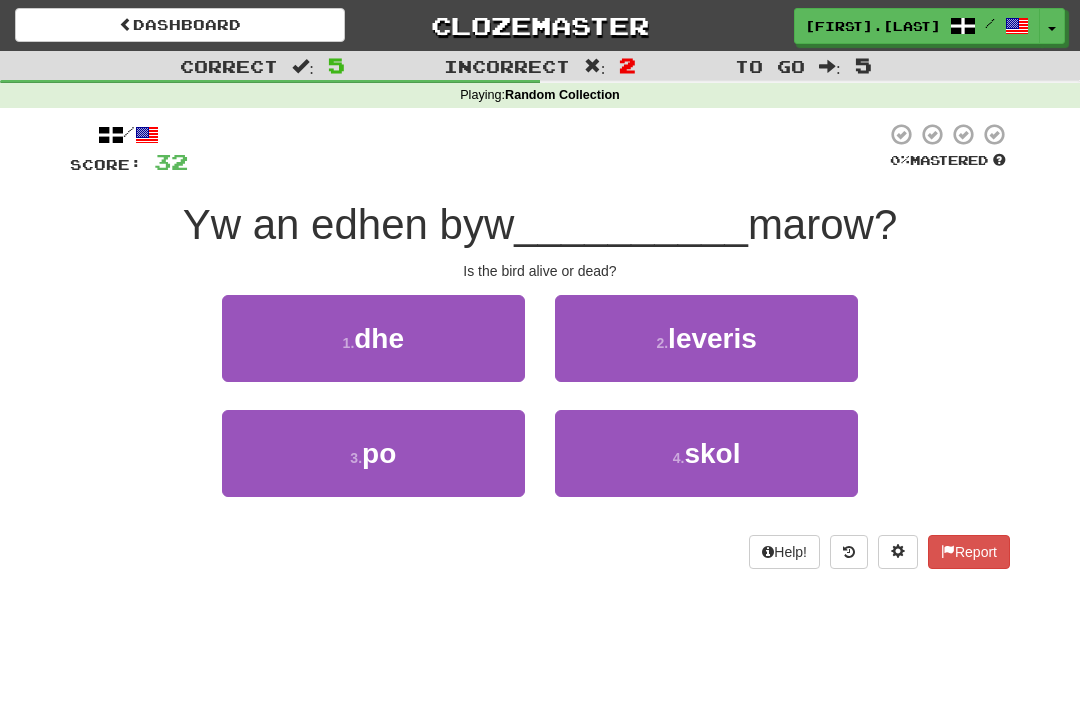 click on "3 .  po" at bounding box center (373, 453) 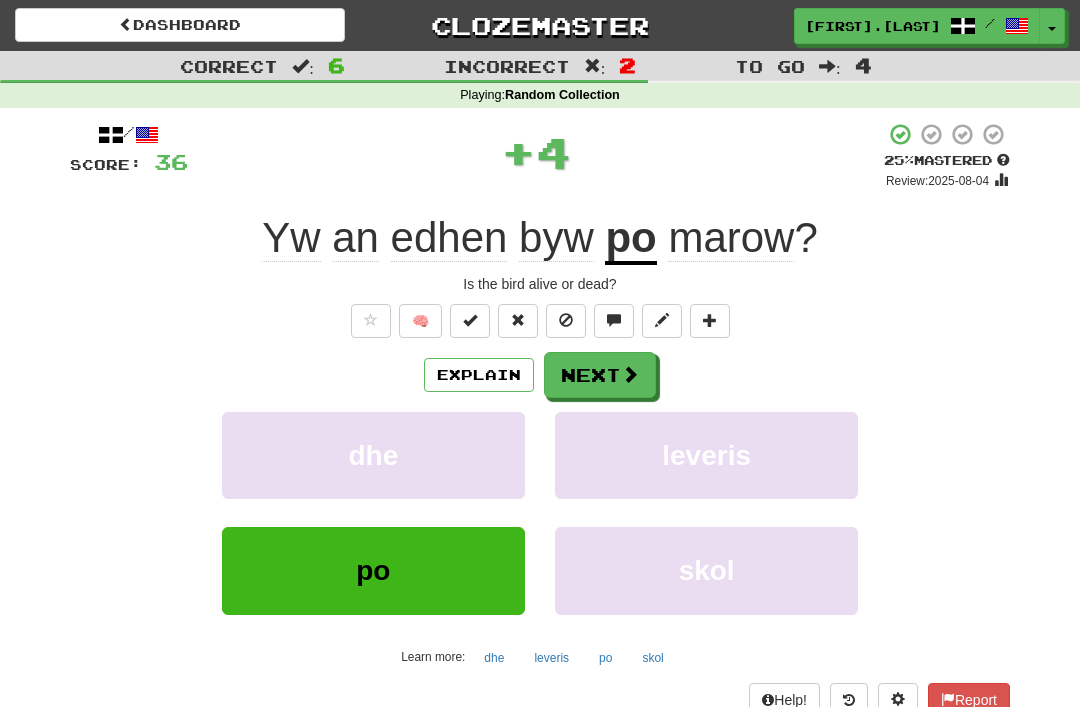 click on "Next" at bounding box center (600, 375) 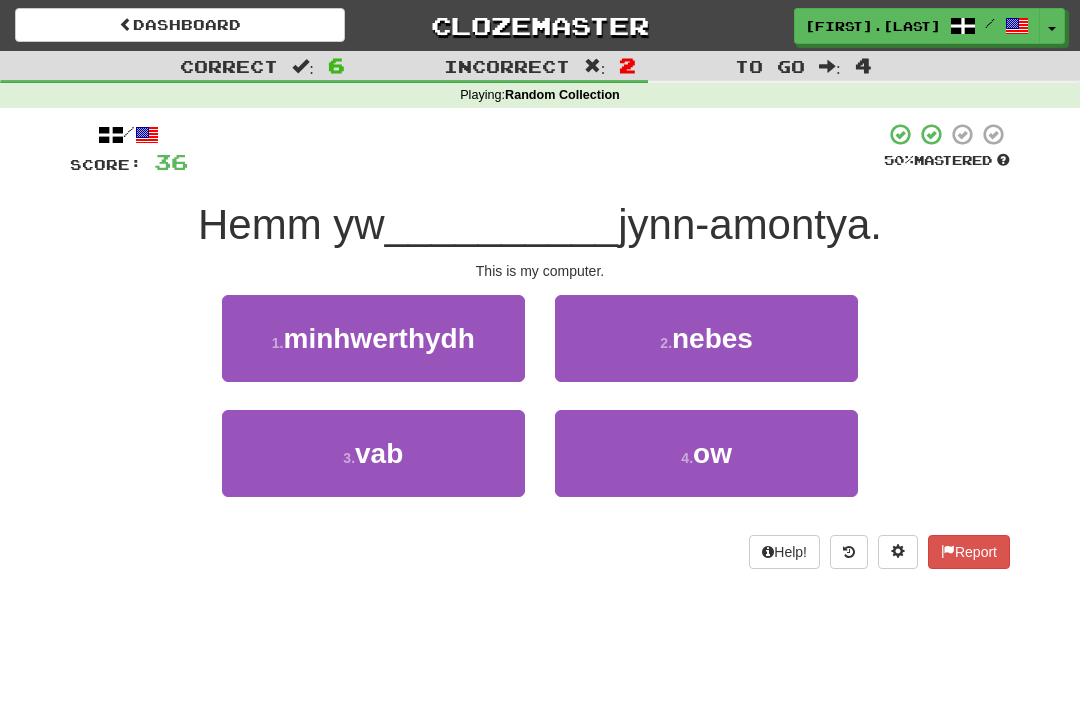 click on "4 .  ow" at bounding box center (706, 453) 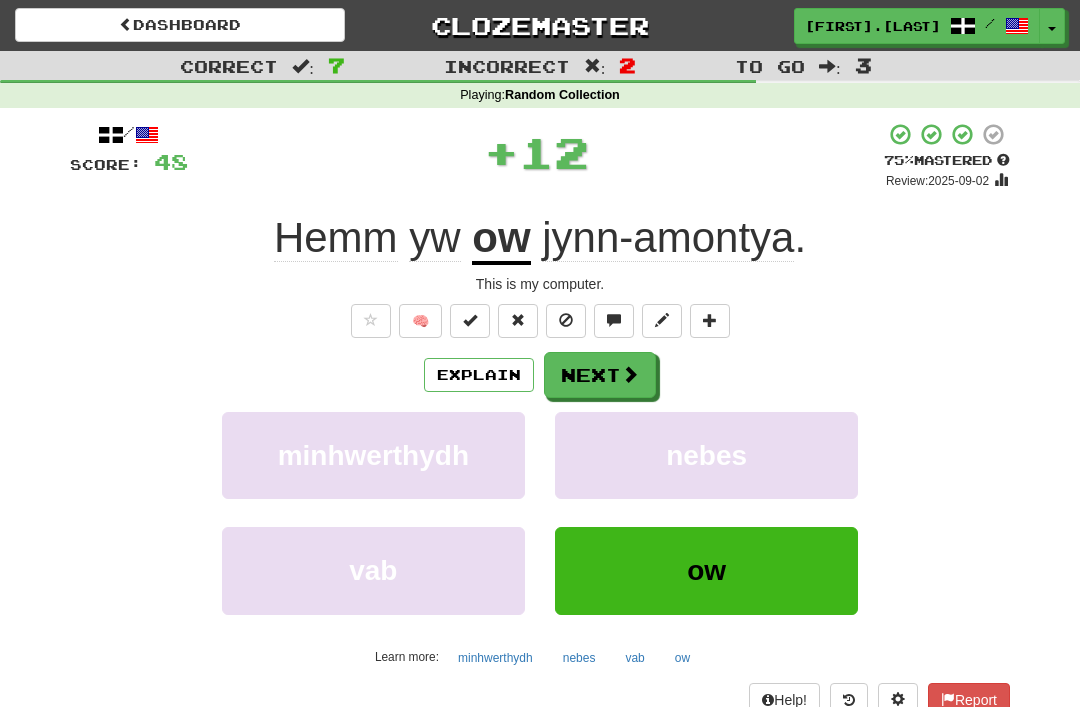 click on "Next" at bounding box center [600, 375] 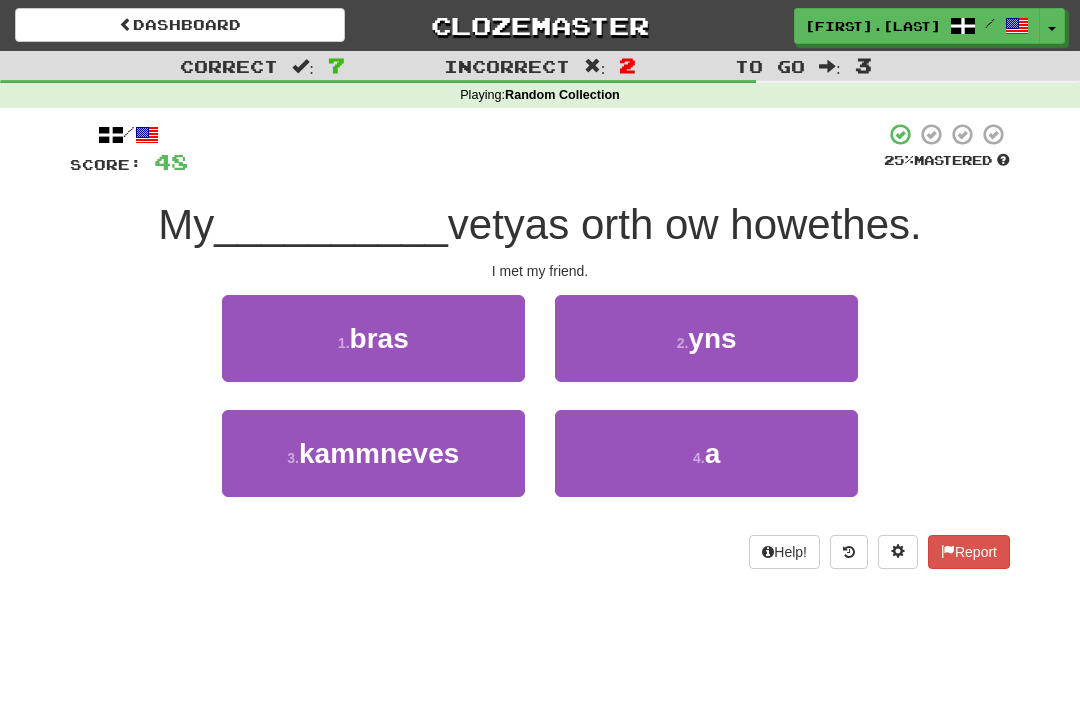click on "4 .  a" at bounding box center [706, 453] 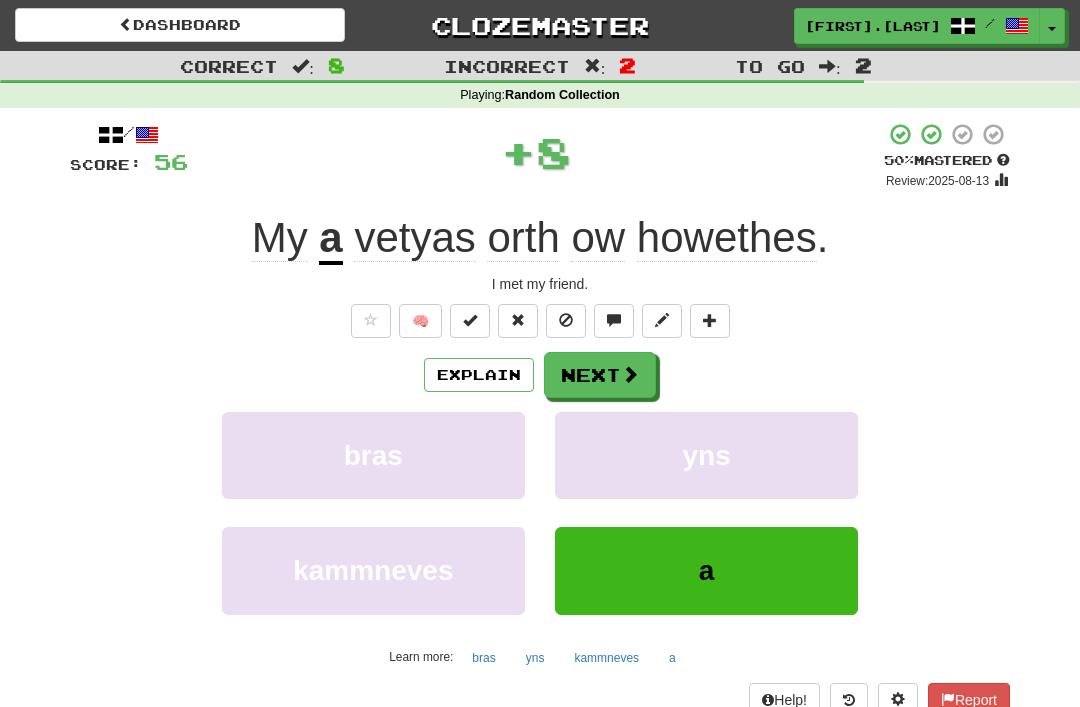click at bounding box center [630, 374] 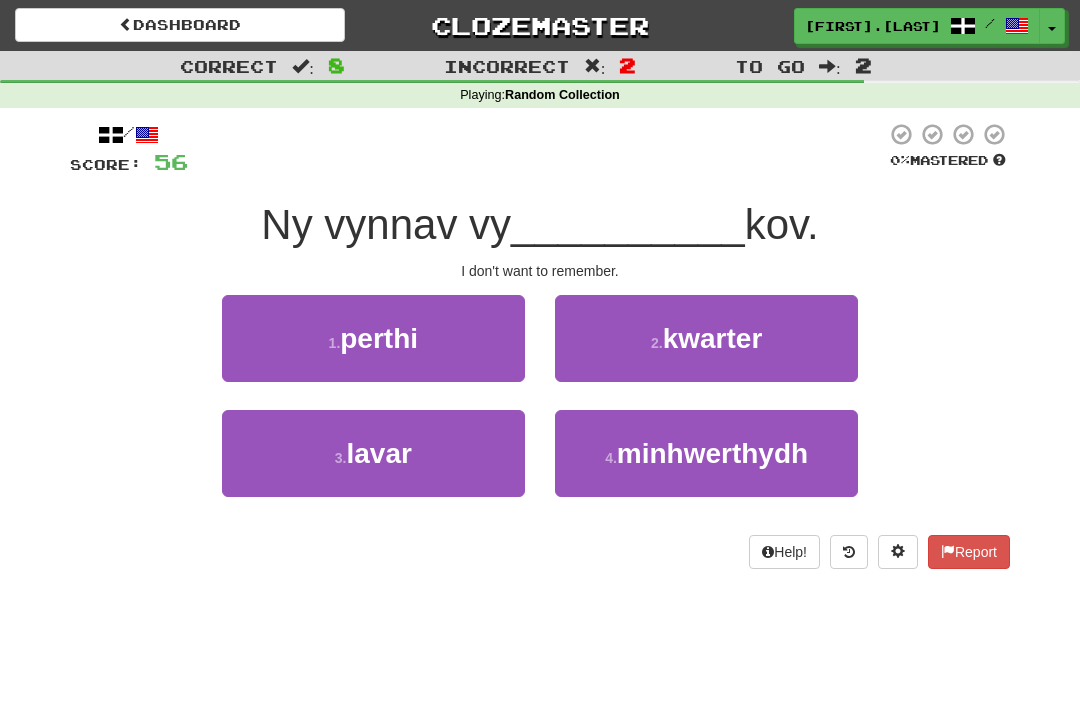 click on "1 .  perthi" at bounding box center [373, 338] 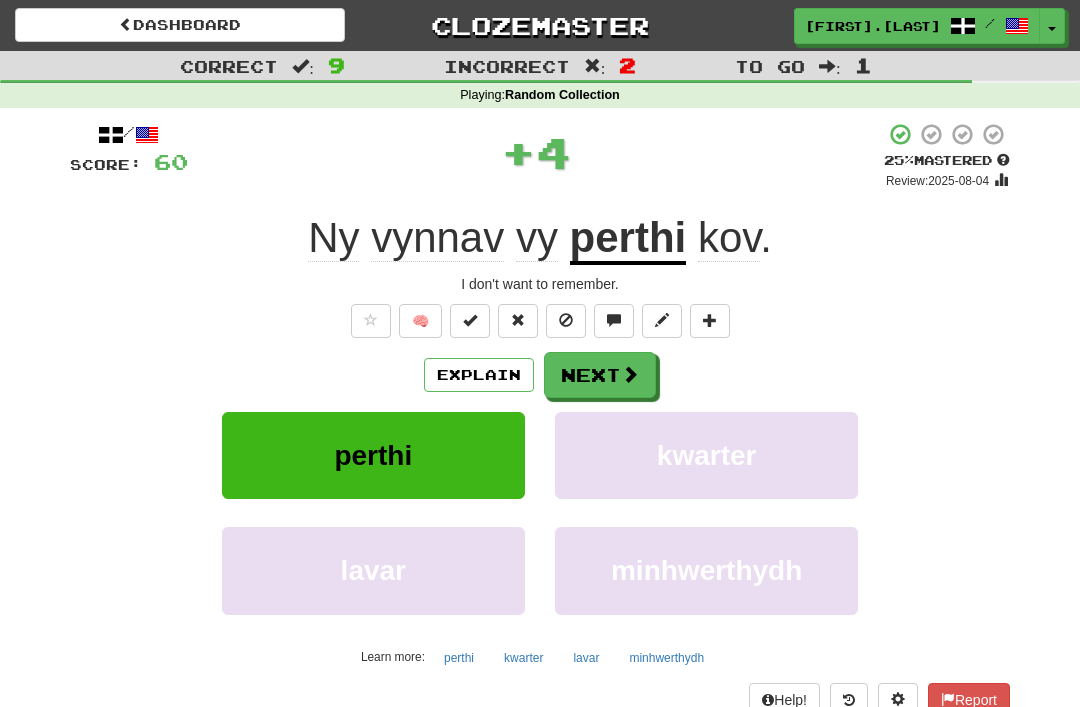 click at bounding box center (630, 374) 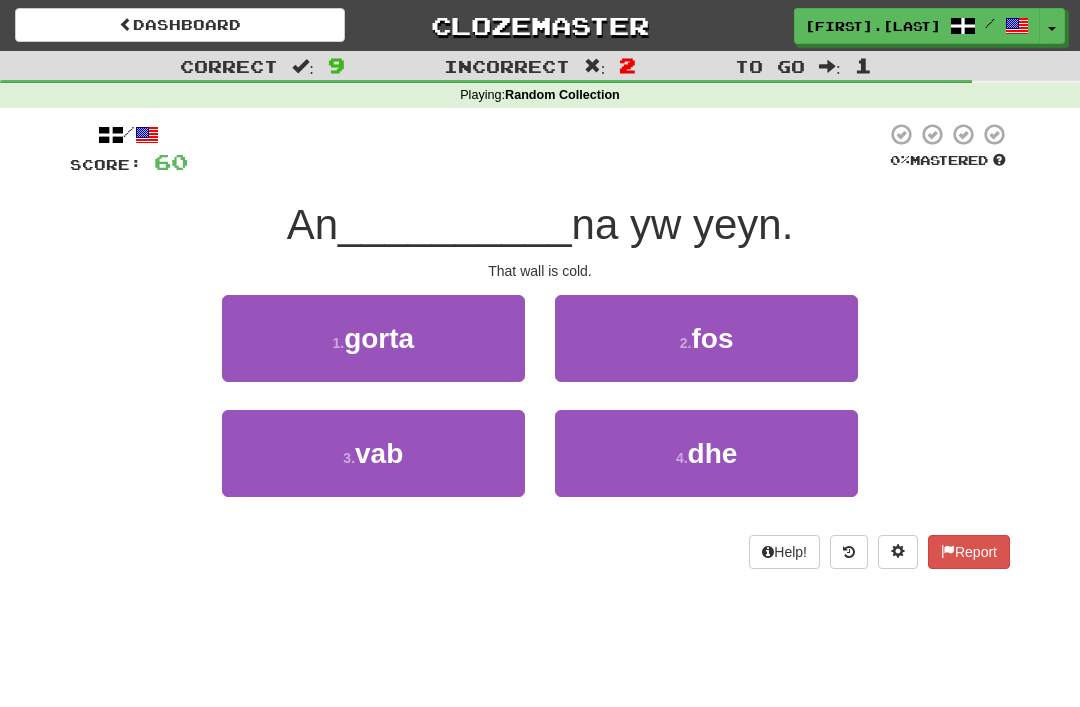 click on "2 .  fos" at bounding box center (706, 338) 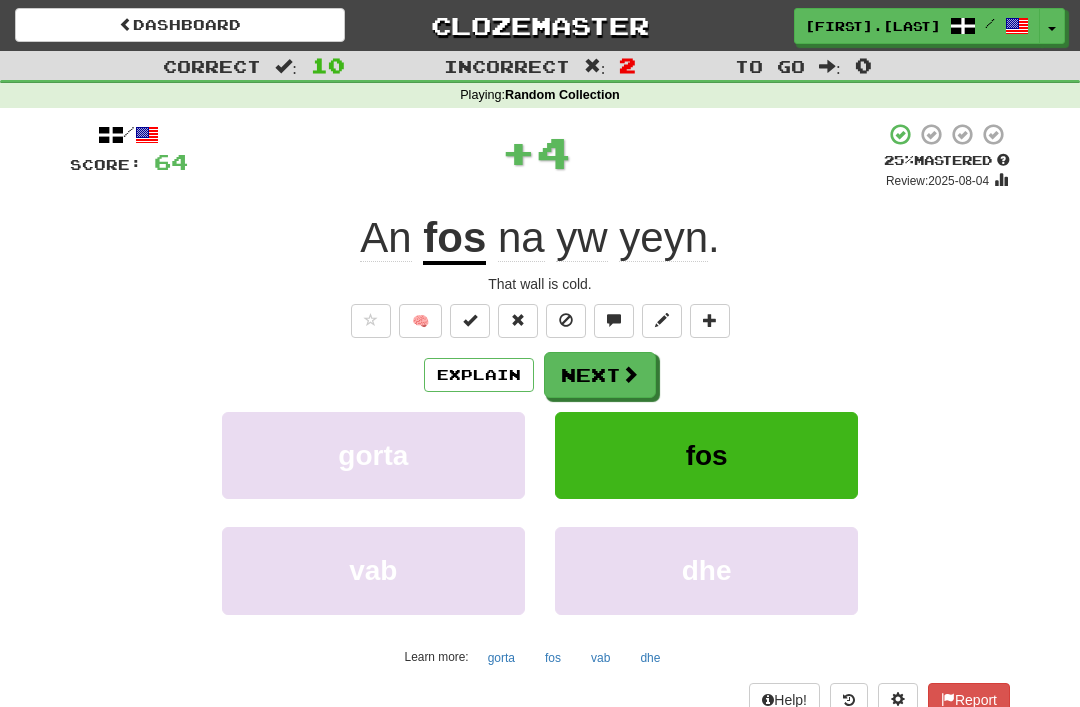 click at bounding box center (630, 374) 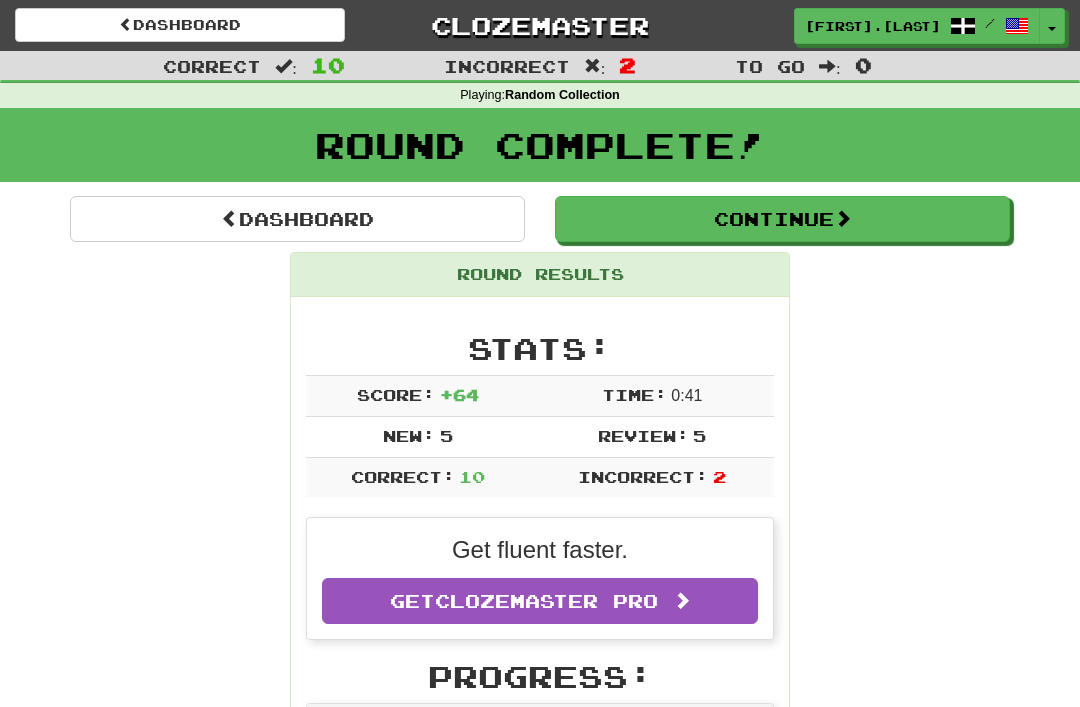 click on "Continue" at bounding box center [782, 219] 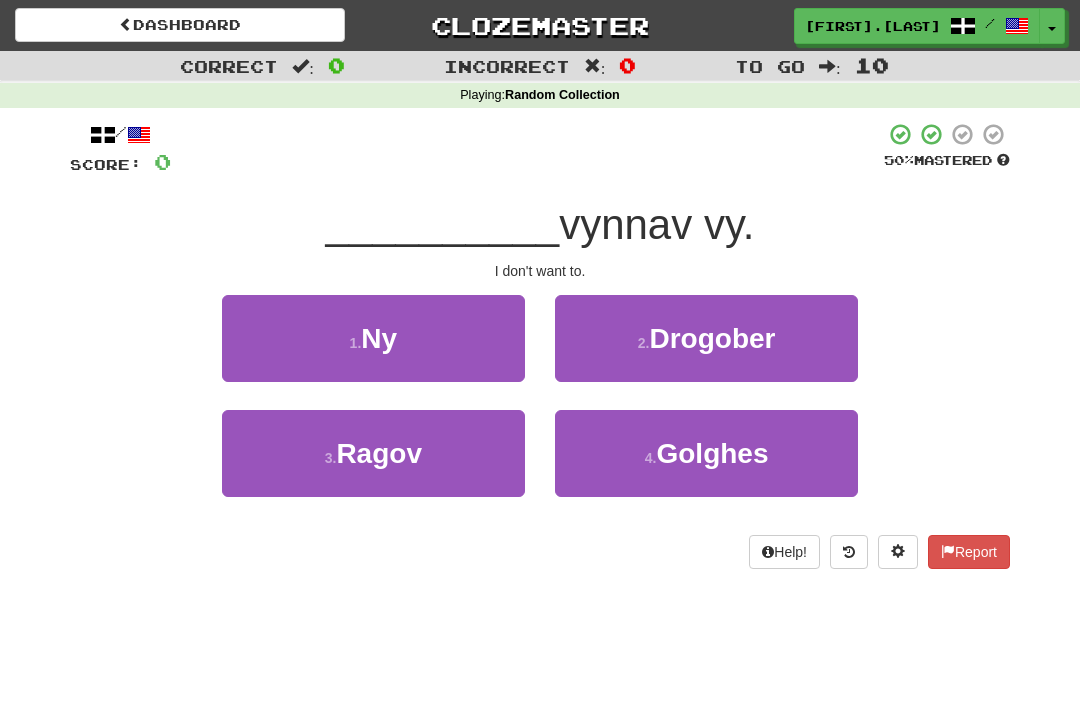 click on "1 .  Ny" at bounding box center (373, 338) 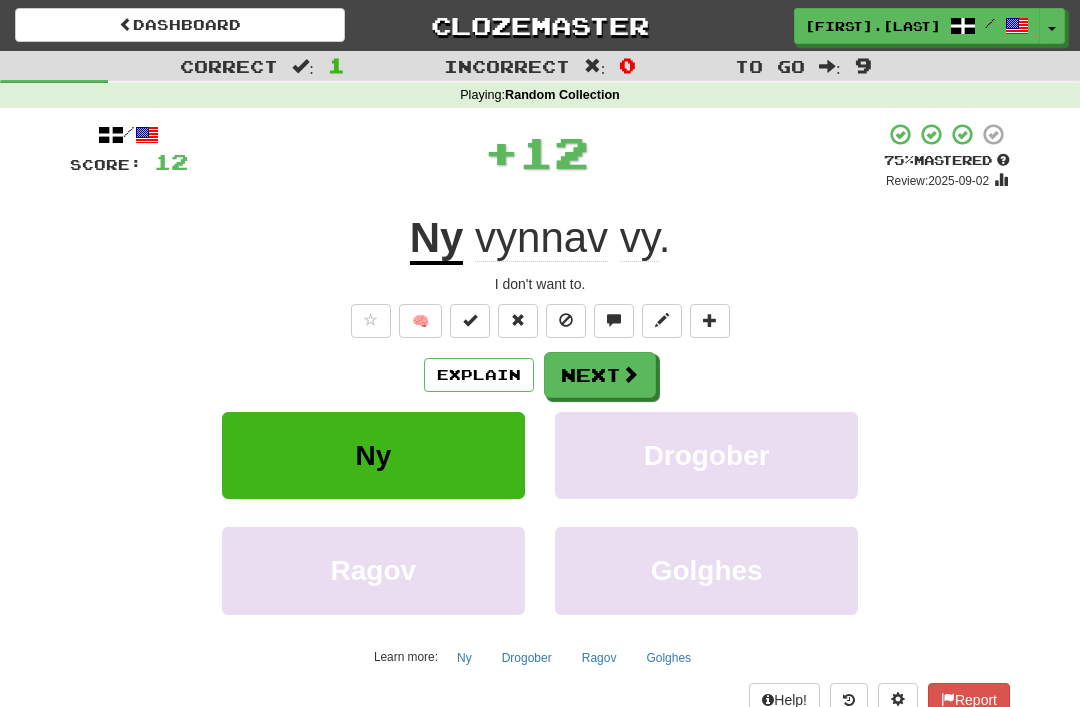 click on "Next" at bounding box center [600, 375] 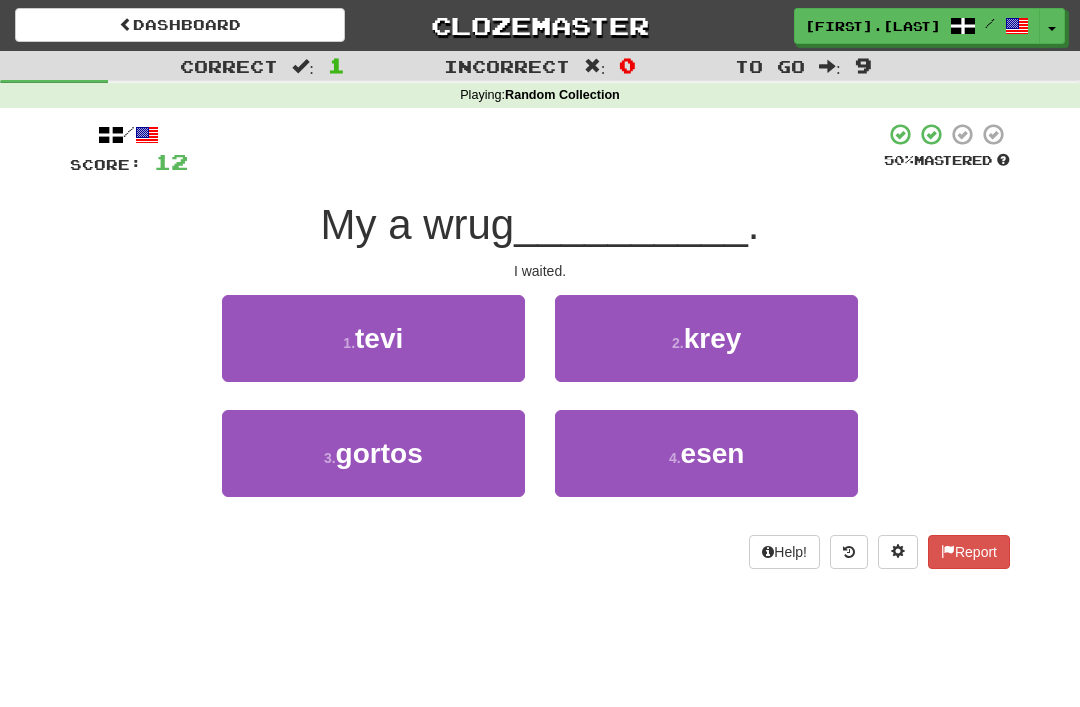click on "3 .  gortos" at bounding box center [373, 453] 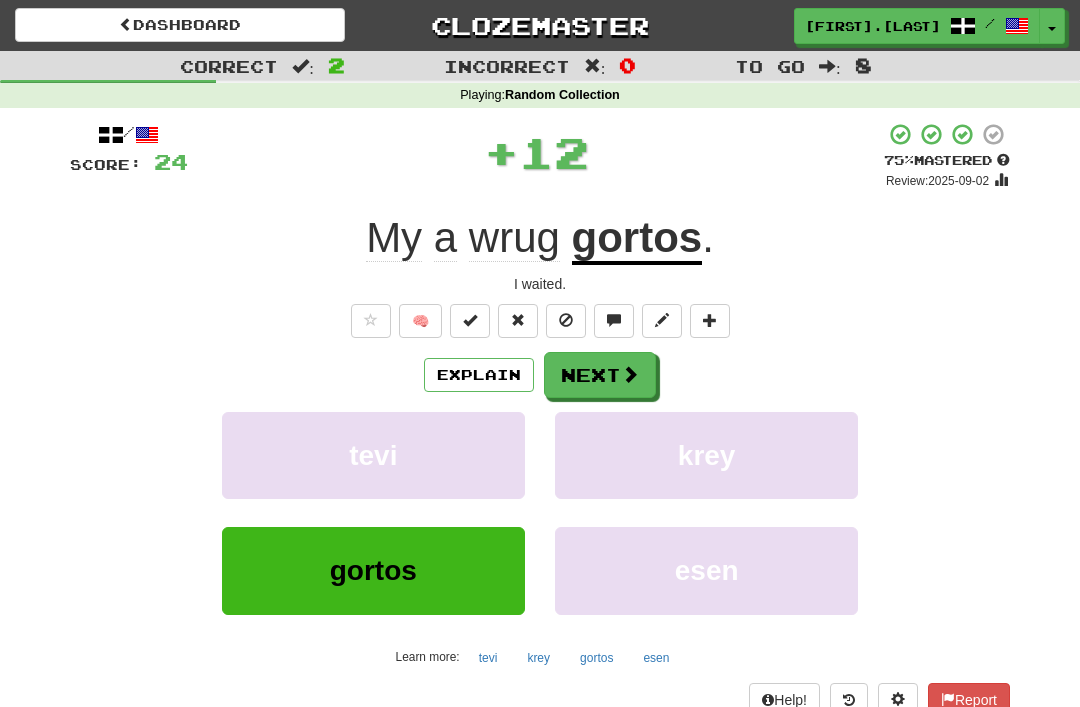 click at bounding box center (630, 374) 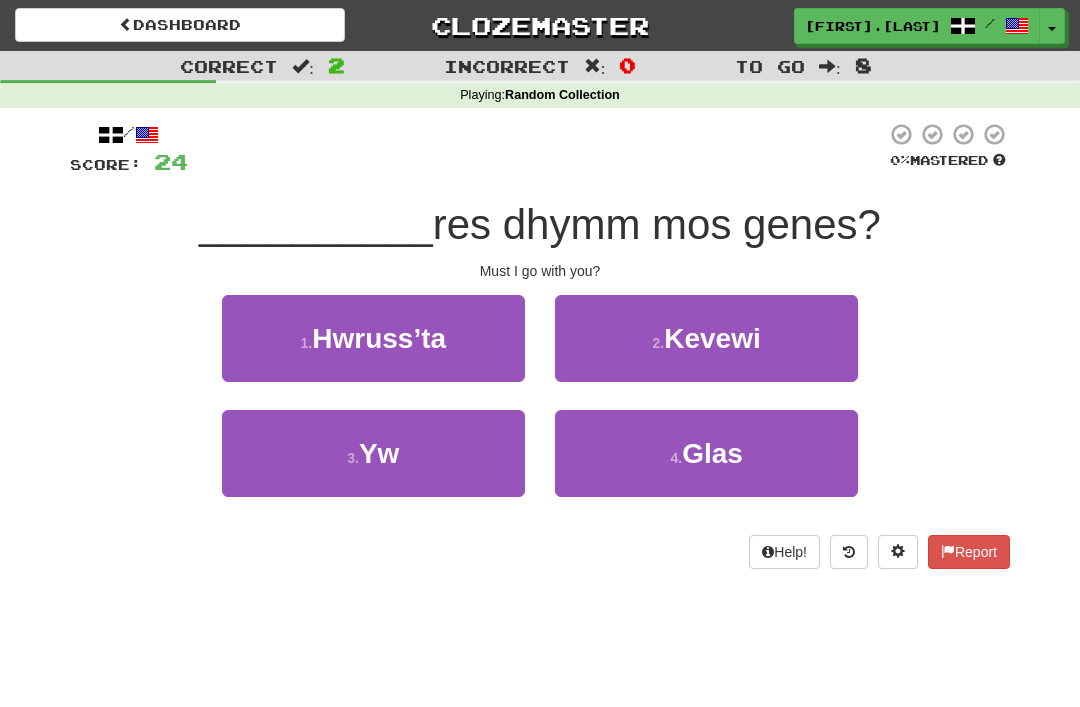 click on "3 .  Yw" at bounding box center (373, 453) 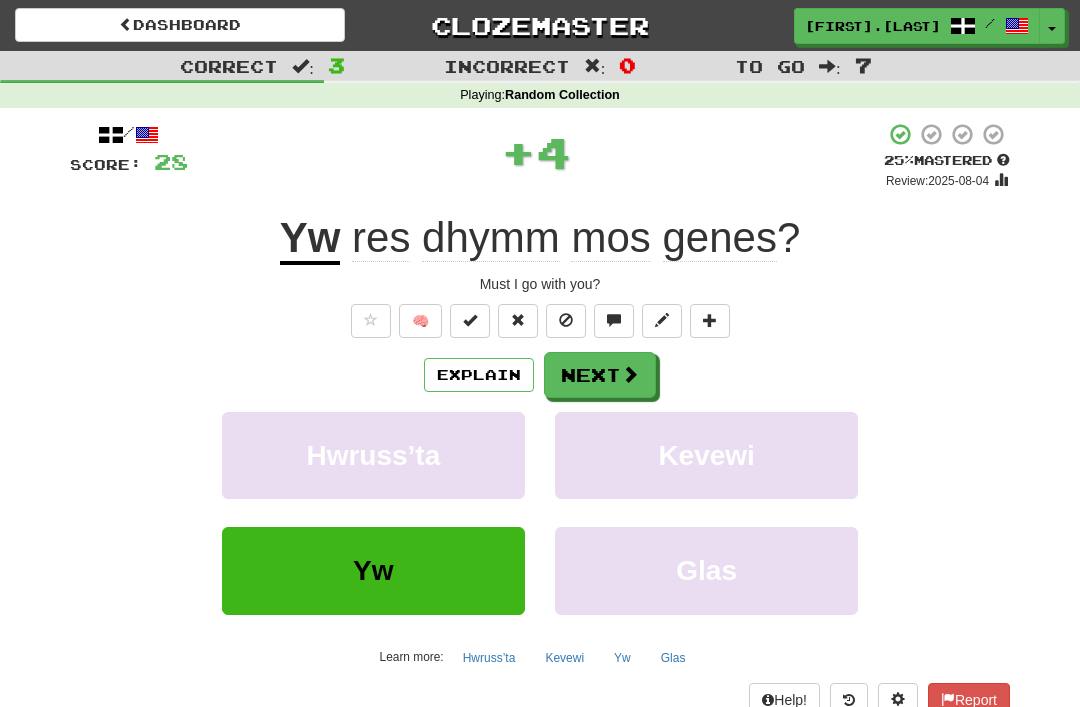 click on "Next" at bounding box center [600, 375] 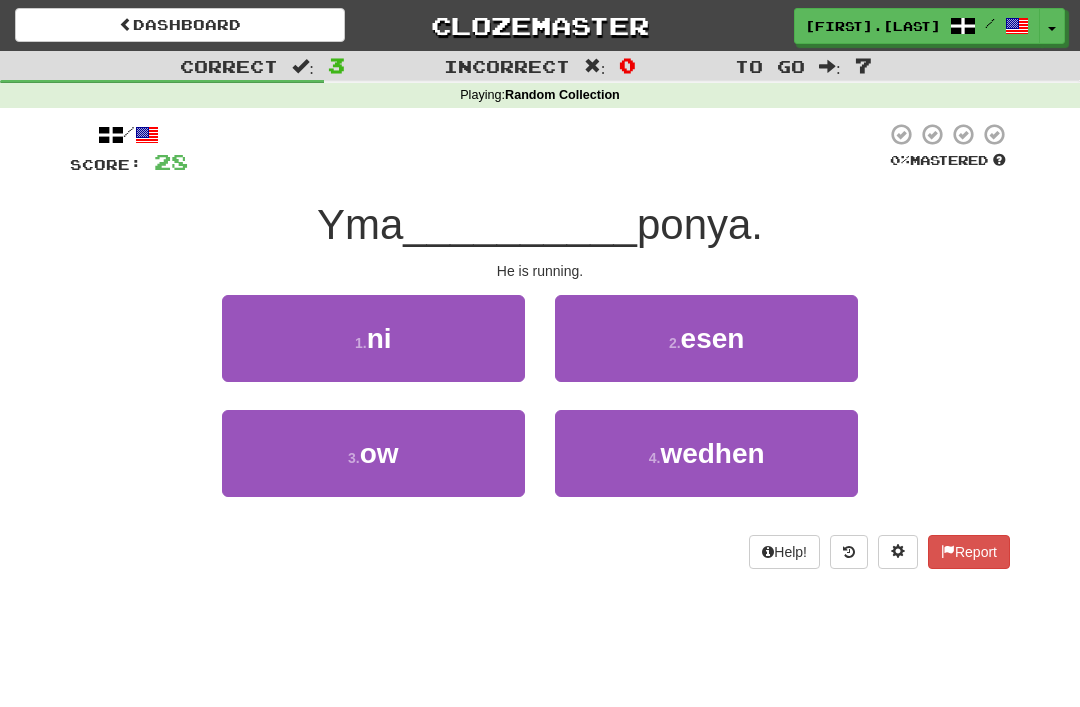 click on "3 .  ow" at bounding box center (373, 453) 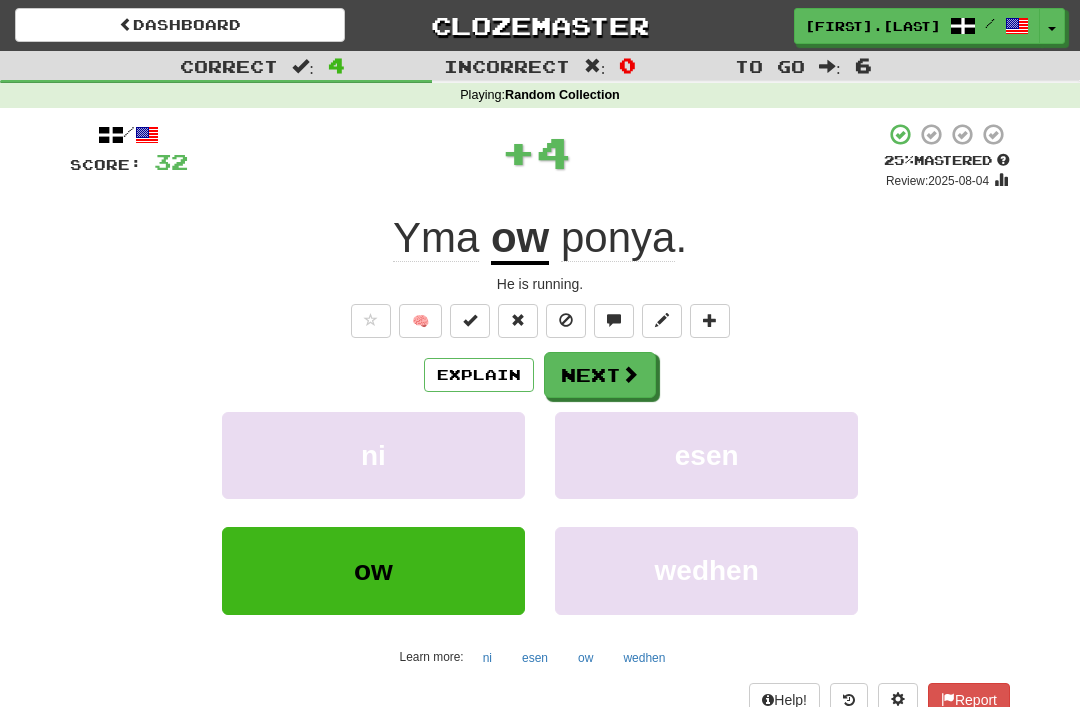 click on "Next" at bounding box center [600, 375] 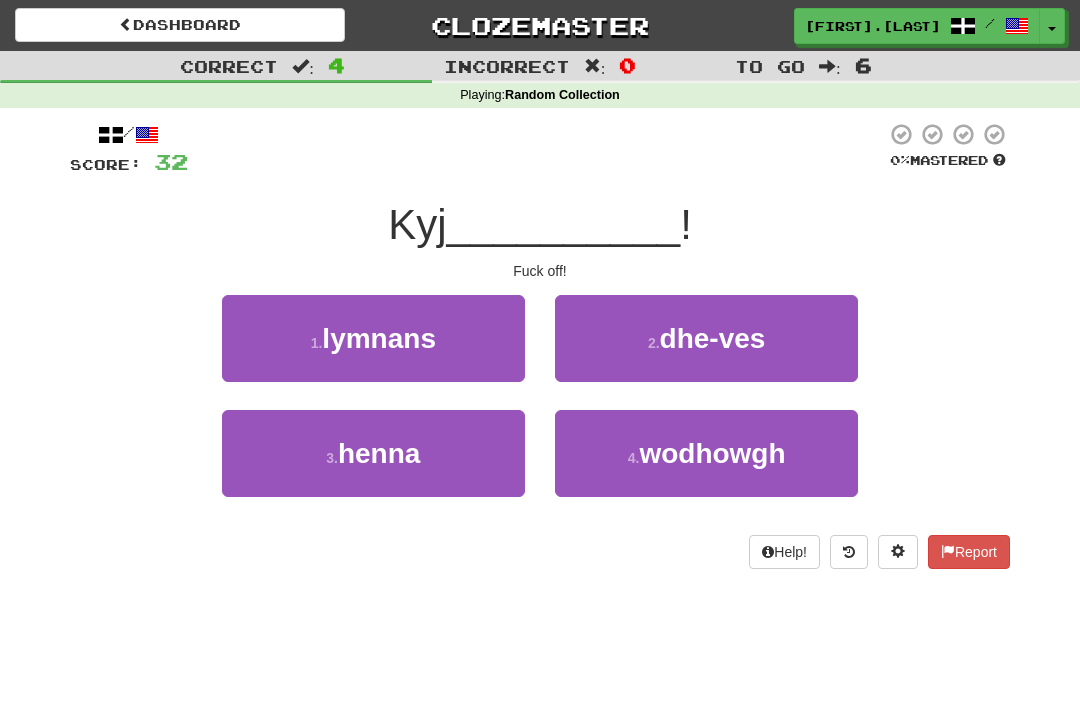 click on "dhe-ves" at bounding box center (713, 338) 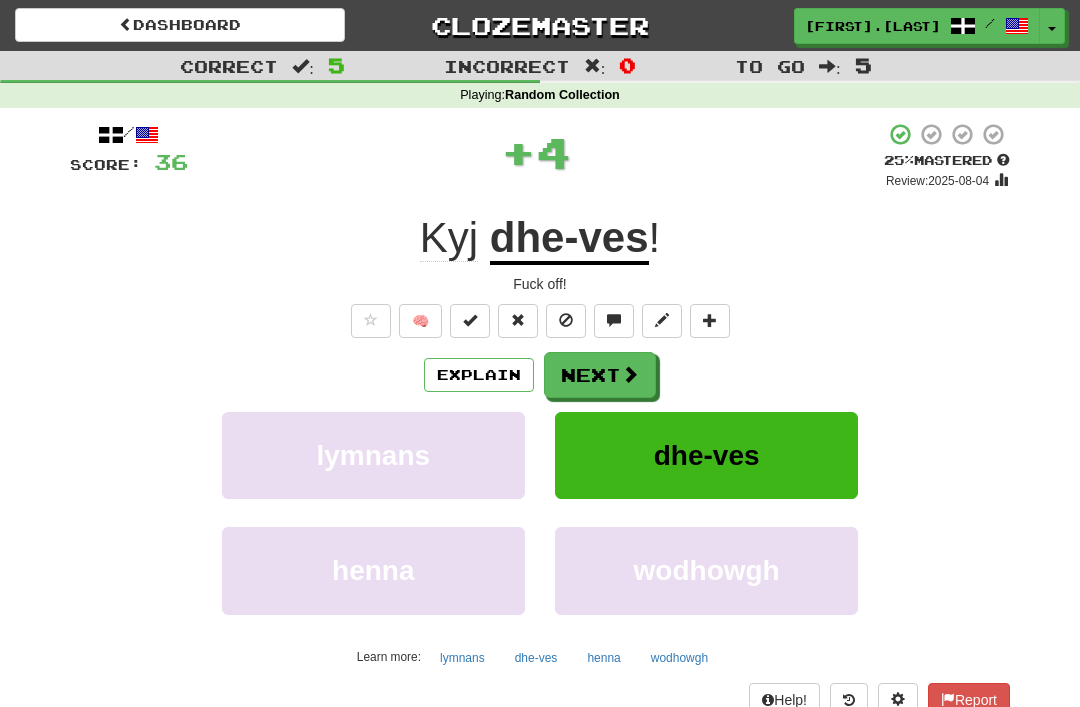 click on "Next" at bounding box center (600, 375) 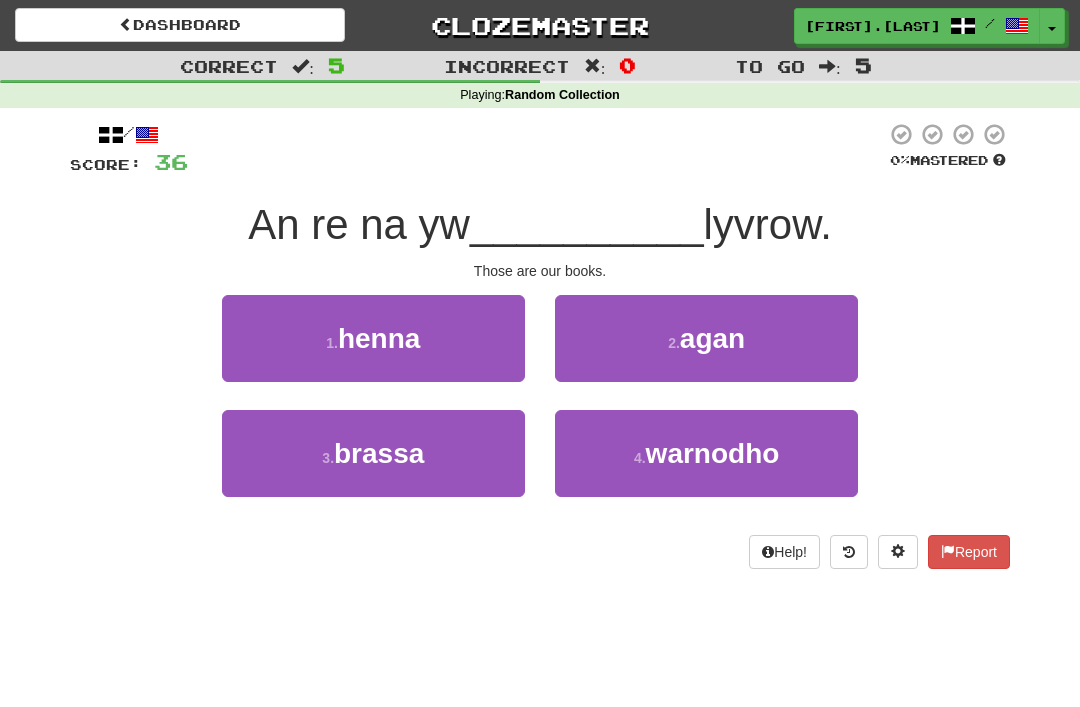 click on "agan" at bounding box center (712, 338) 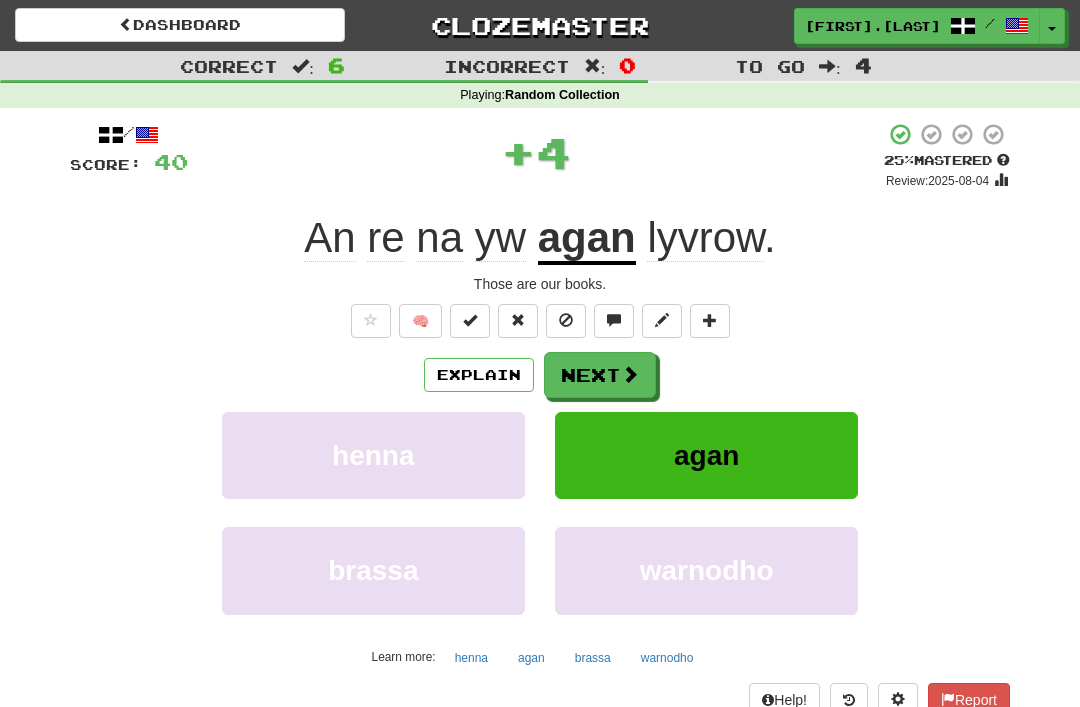 click at bounding box center [630, 374] 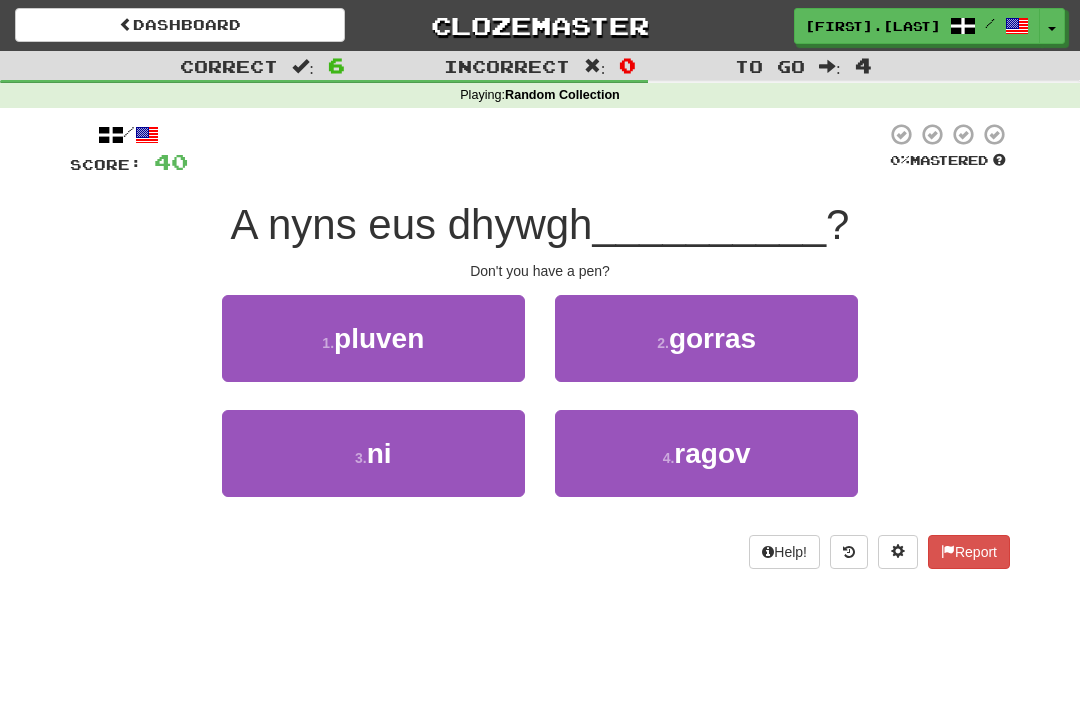 click on "1 ." at bounding box center [328, 343] 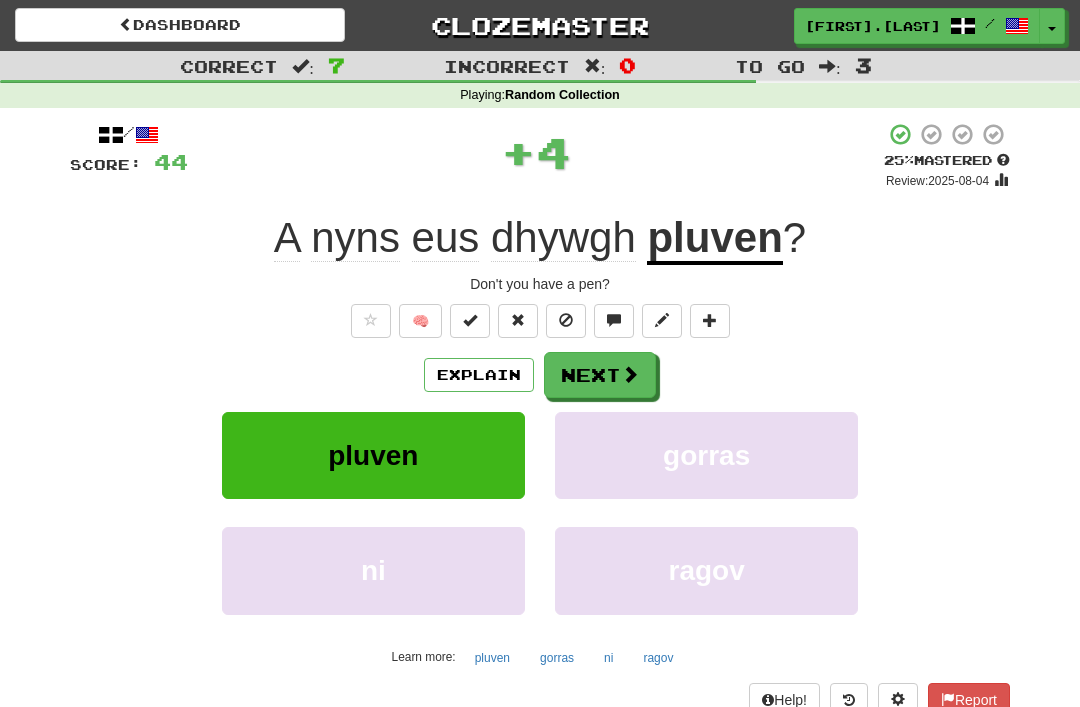 click at bounding box center [630, 374] 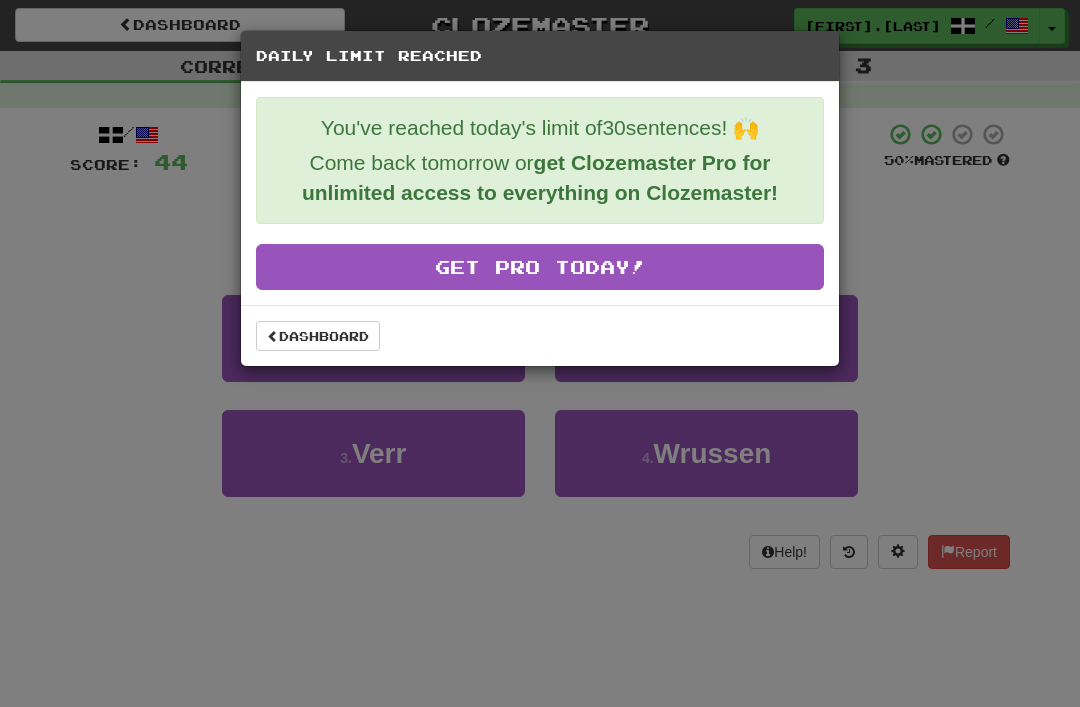 click on "Dashboard" at bounding box center [318, 336] 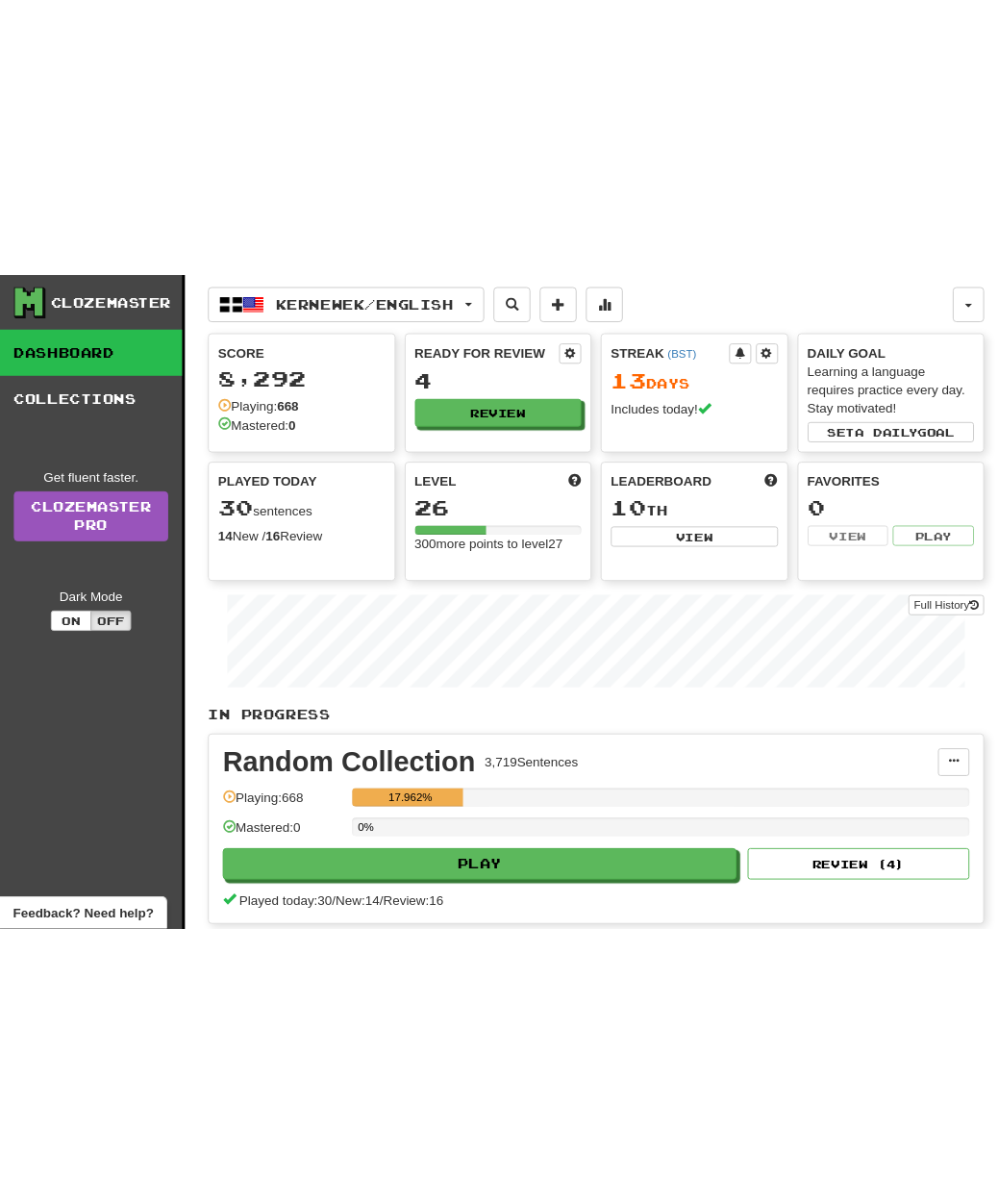 scroll, scrollTop: 0, scrollLeft: 0, axis: both 